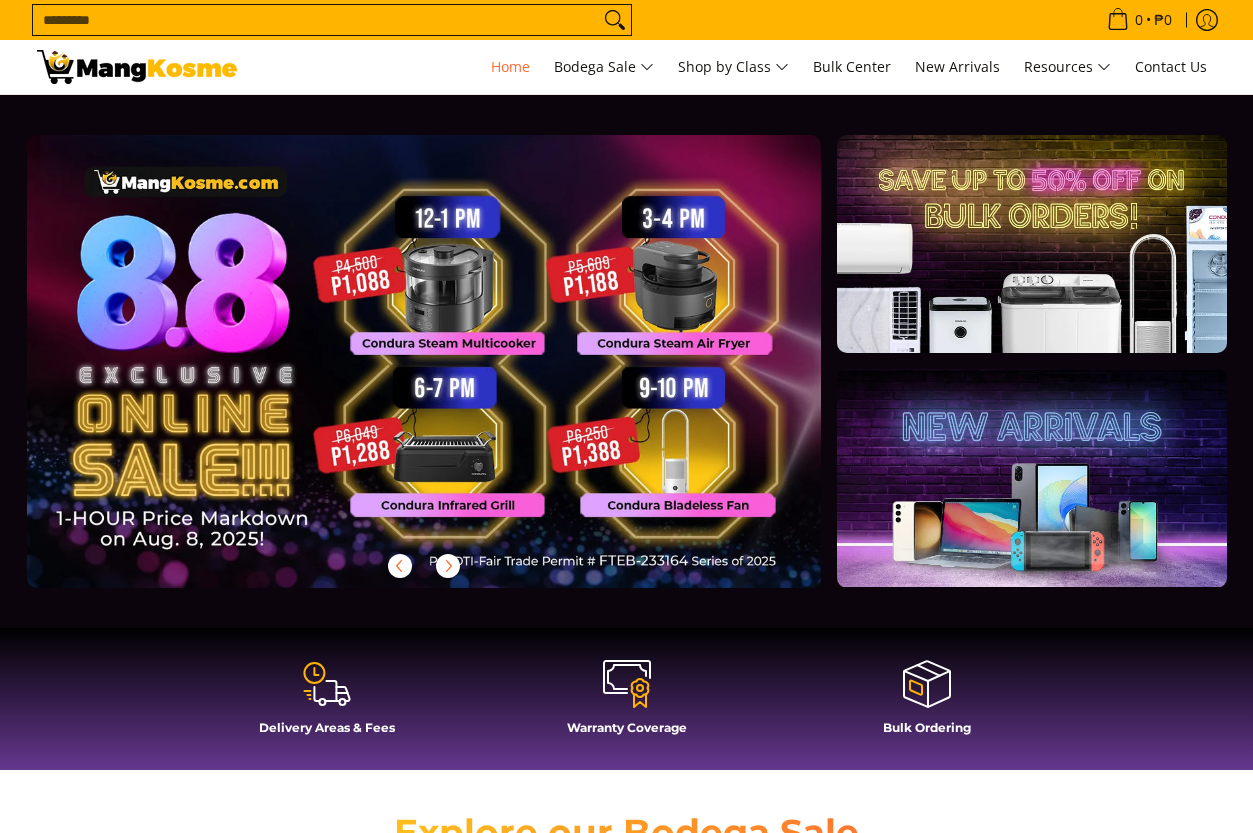 scroll, scrollTop: 0, scrollLeft: 0, axis: both 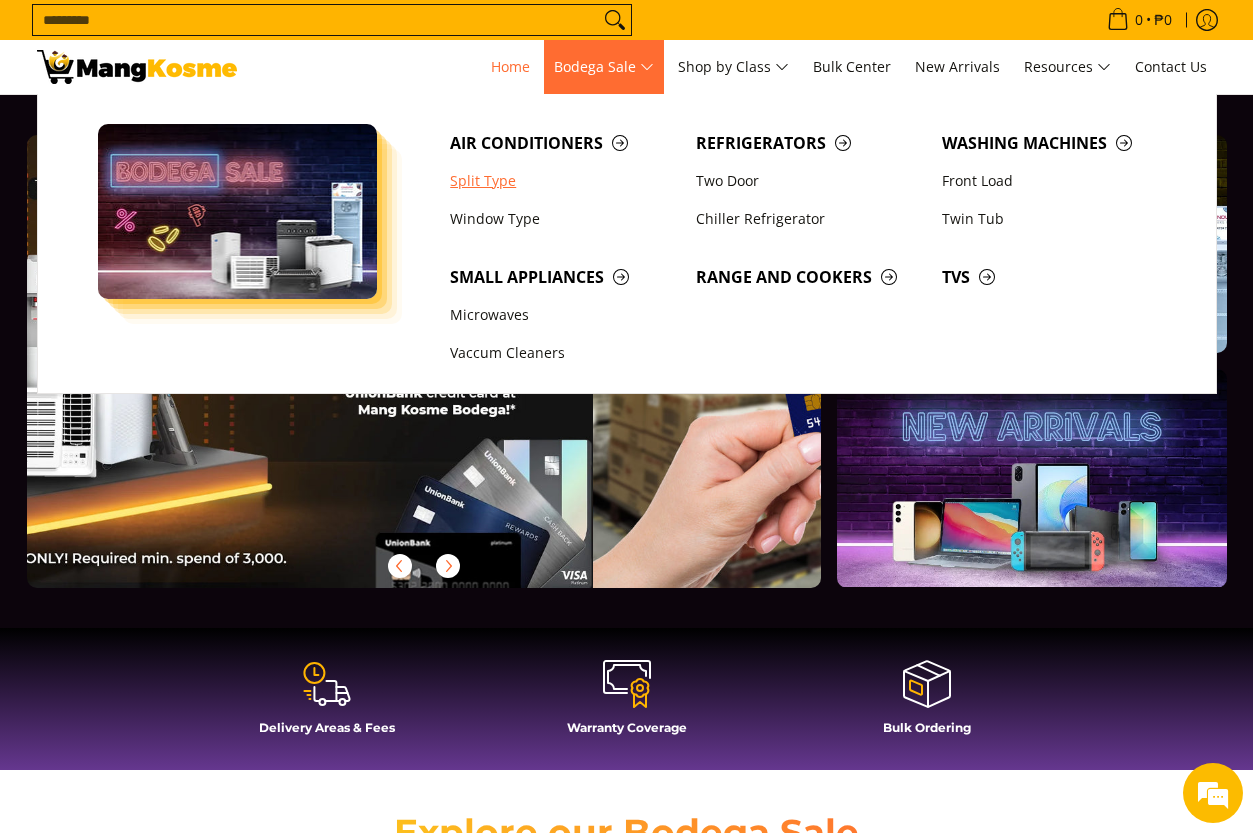 click on "Split Type" at bounding box center (563, 181) 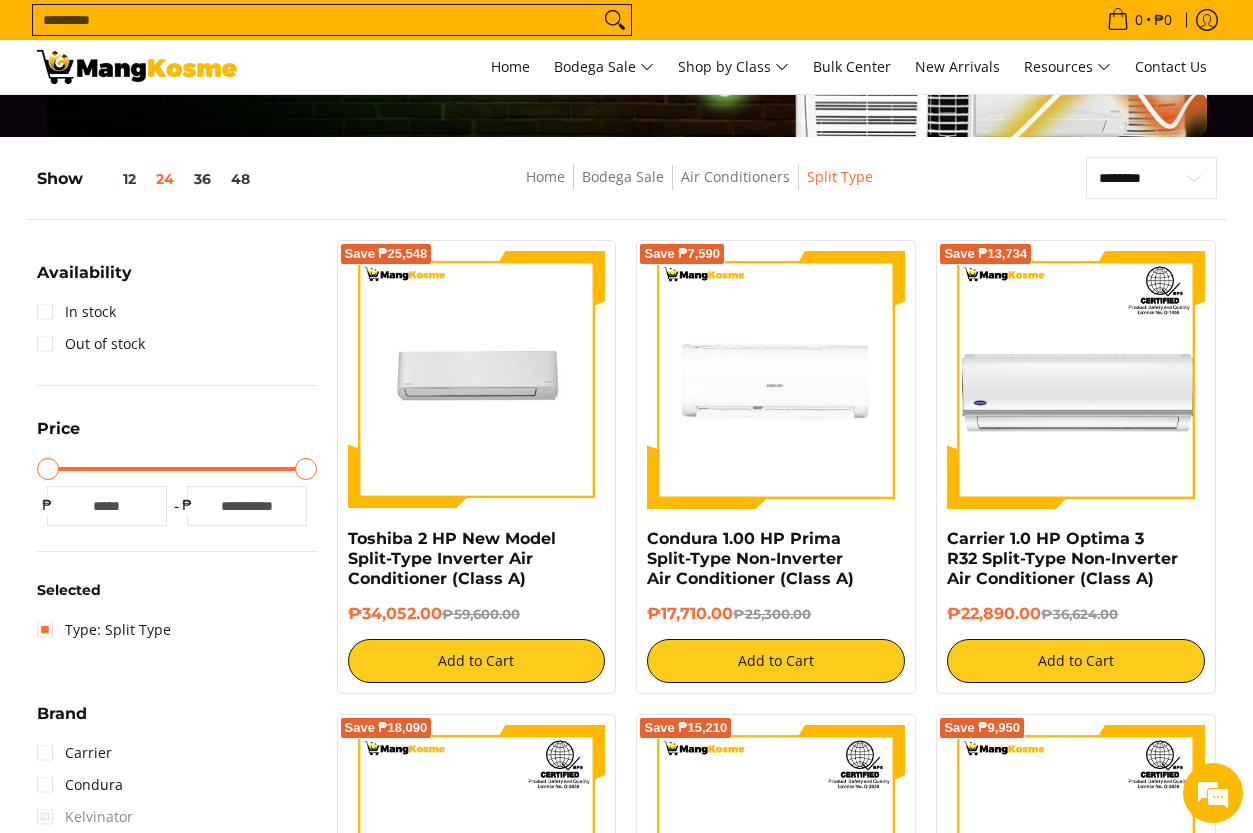 scroll, scrollTop: 200, scrollLeft: 0, axis: vertical 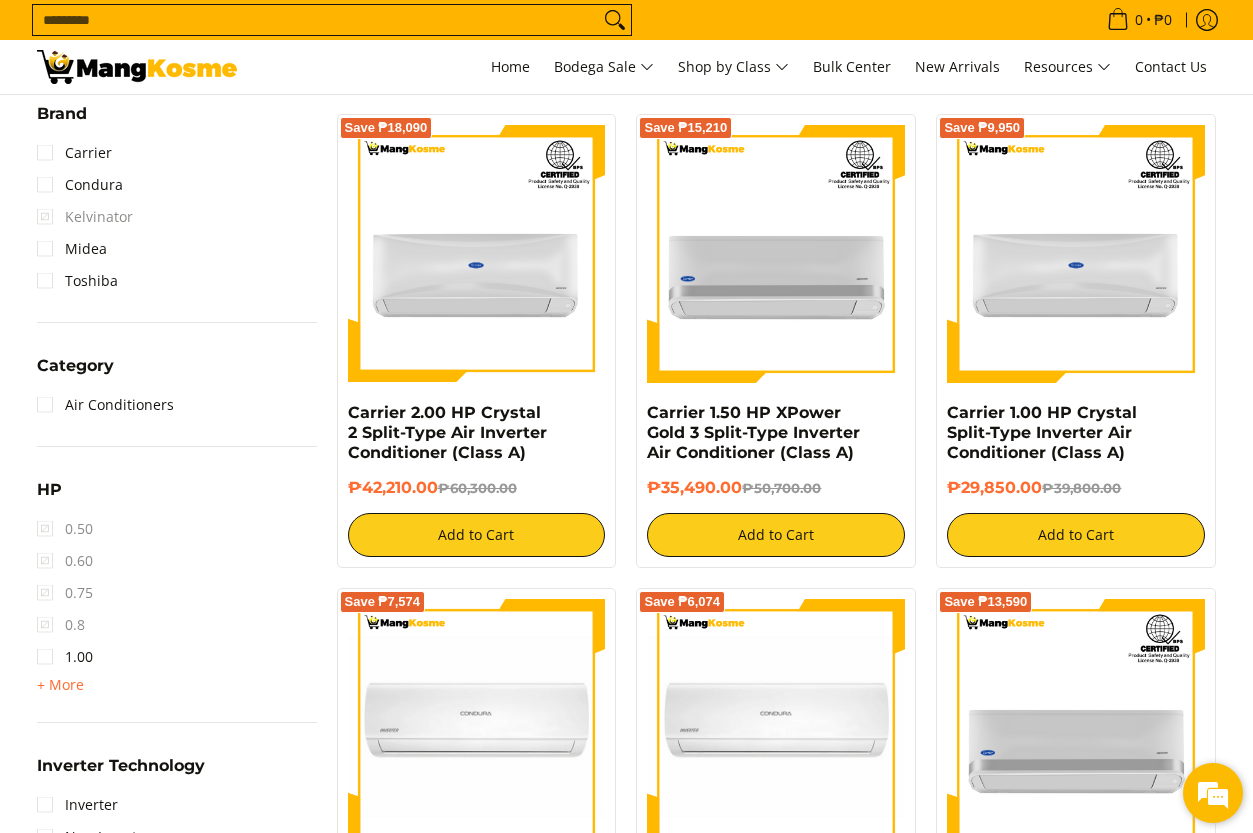 click at bounding box center (1213, 793) 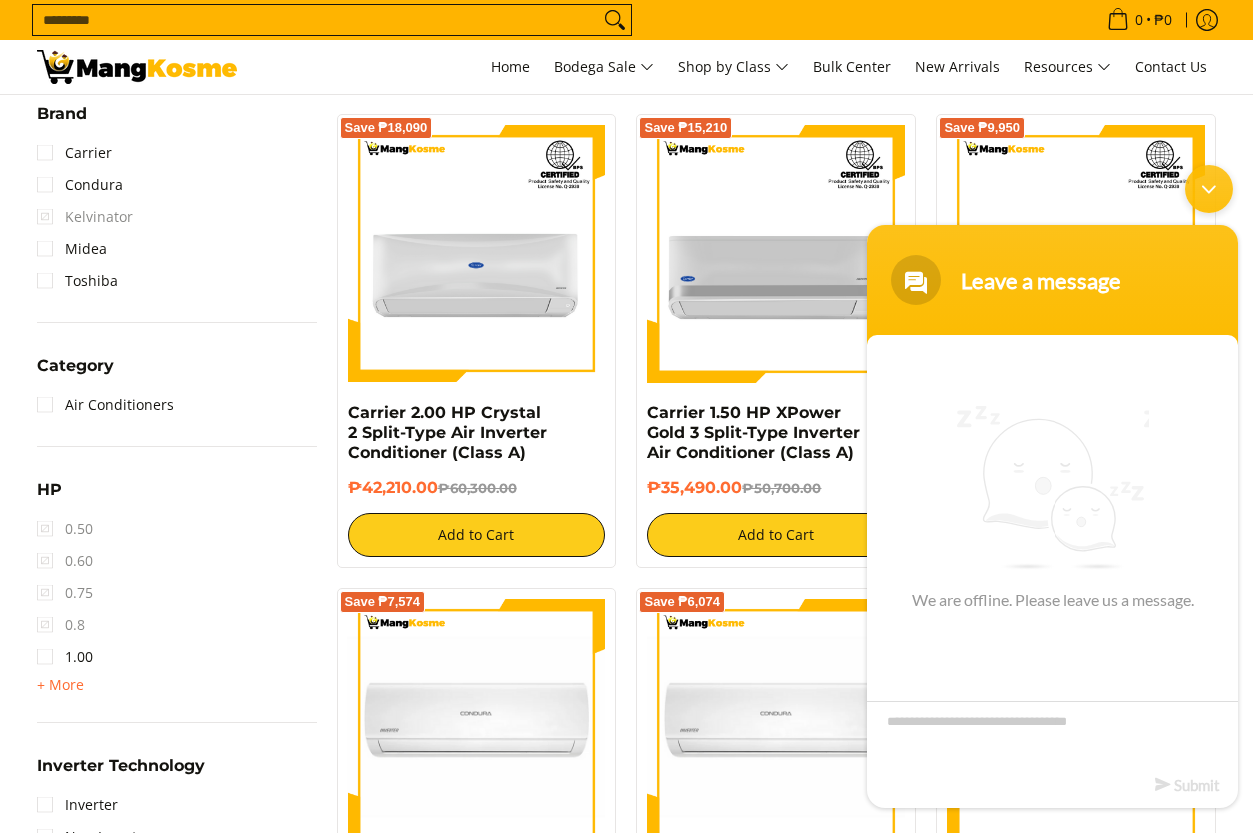 scroll, scrollTop: 0, scrollLeft: 0, axis: both 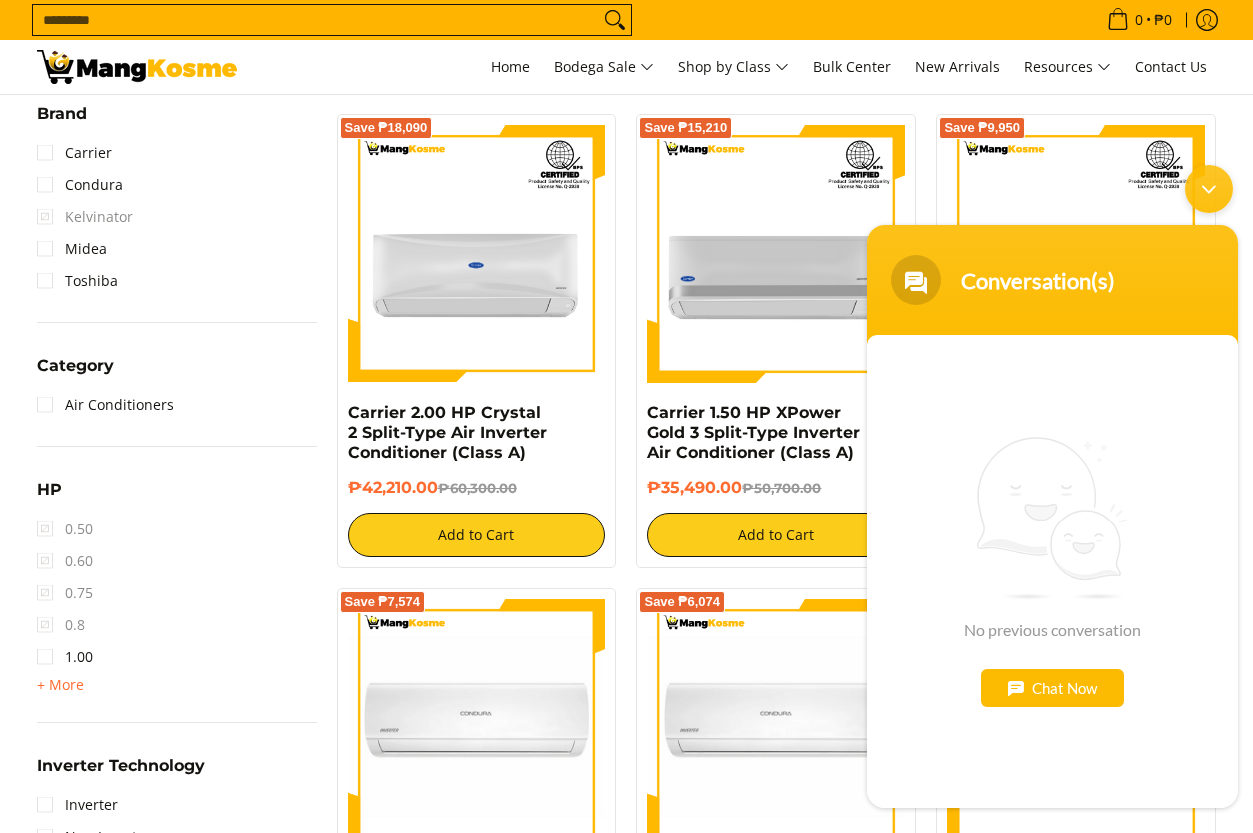 click on "Chat Now" at bounding box center (1052, 688) 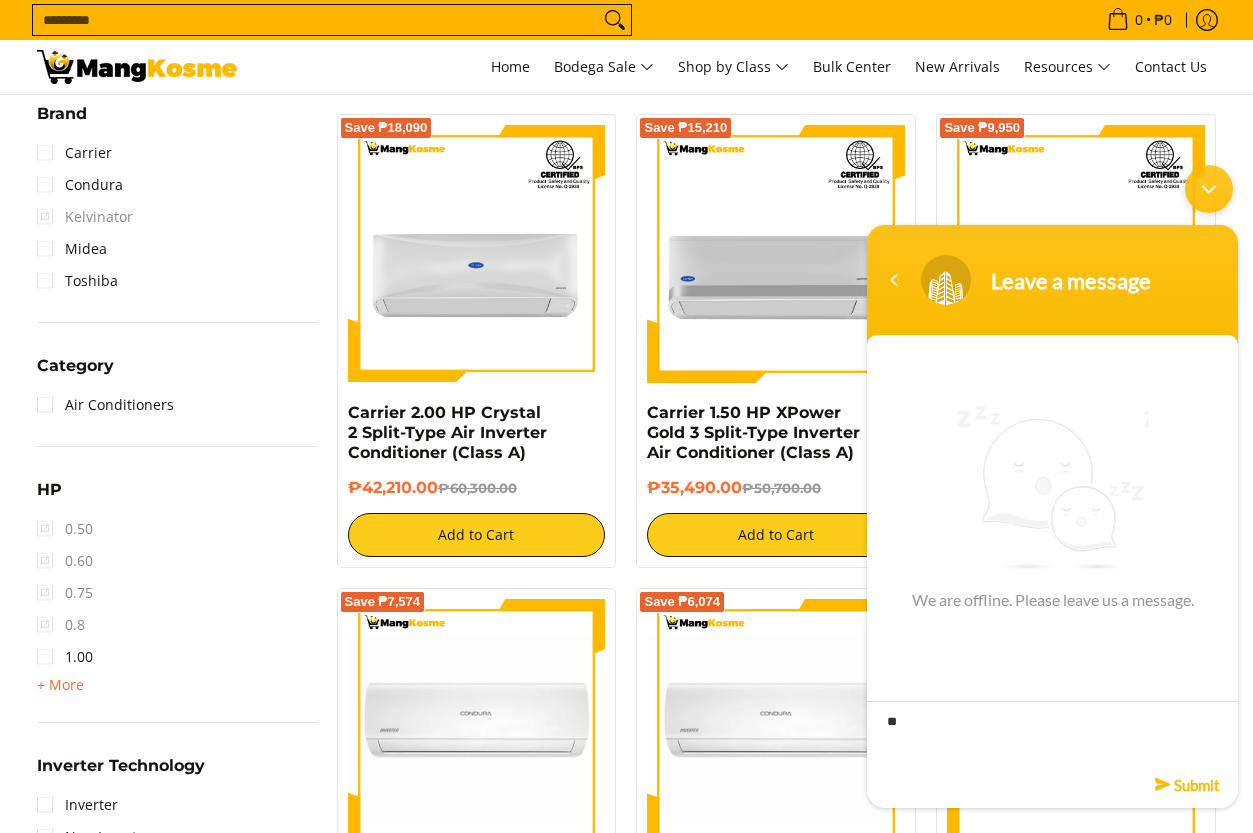 type on "*" 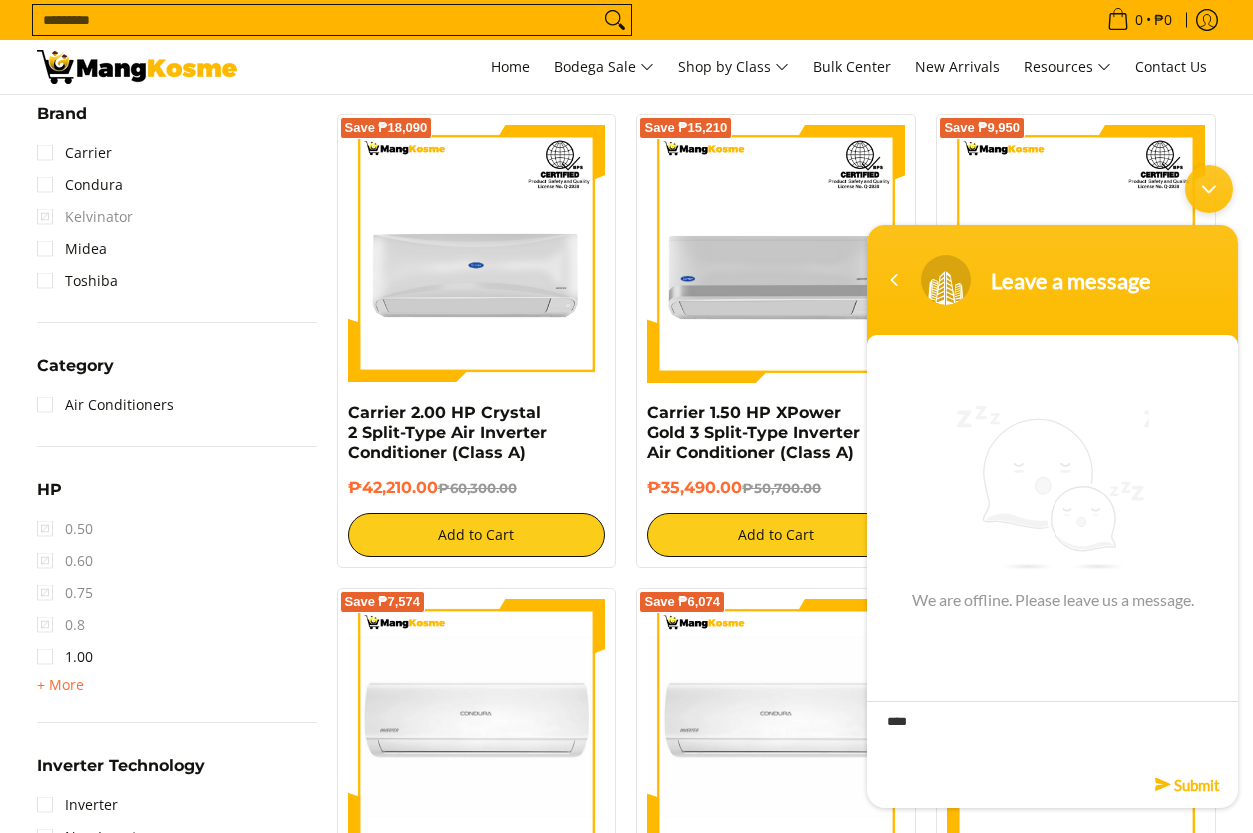 type on "*****" 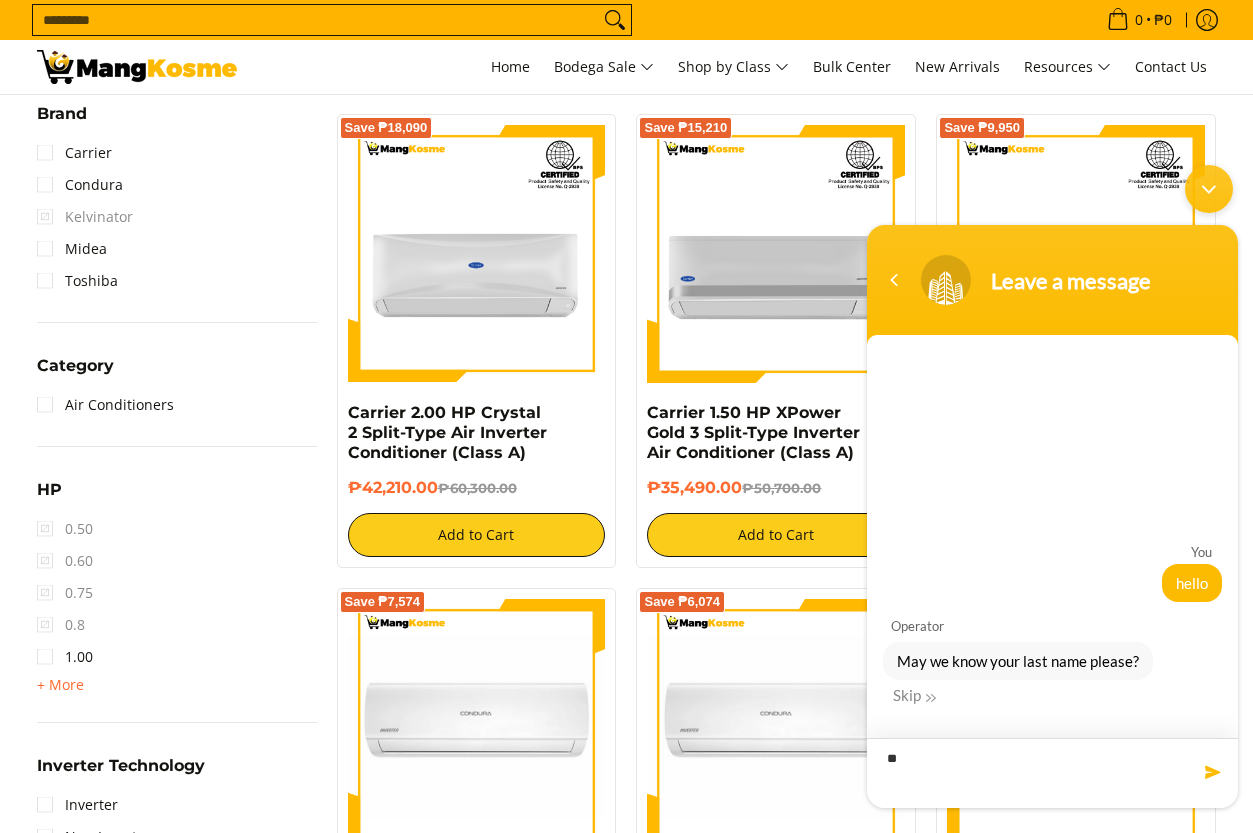 type on "*" 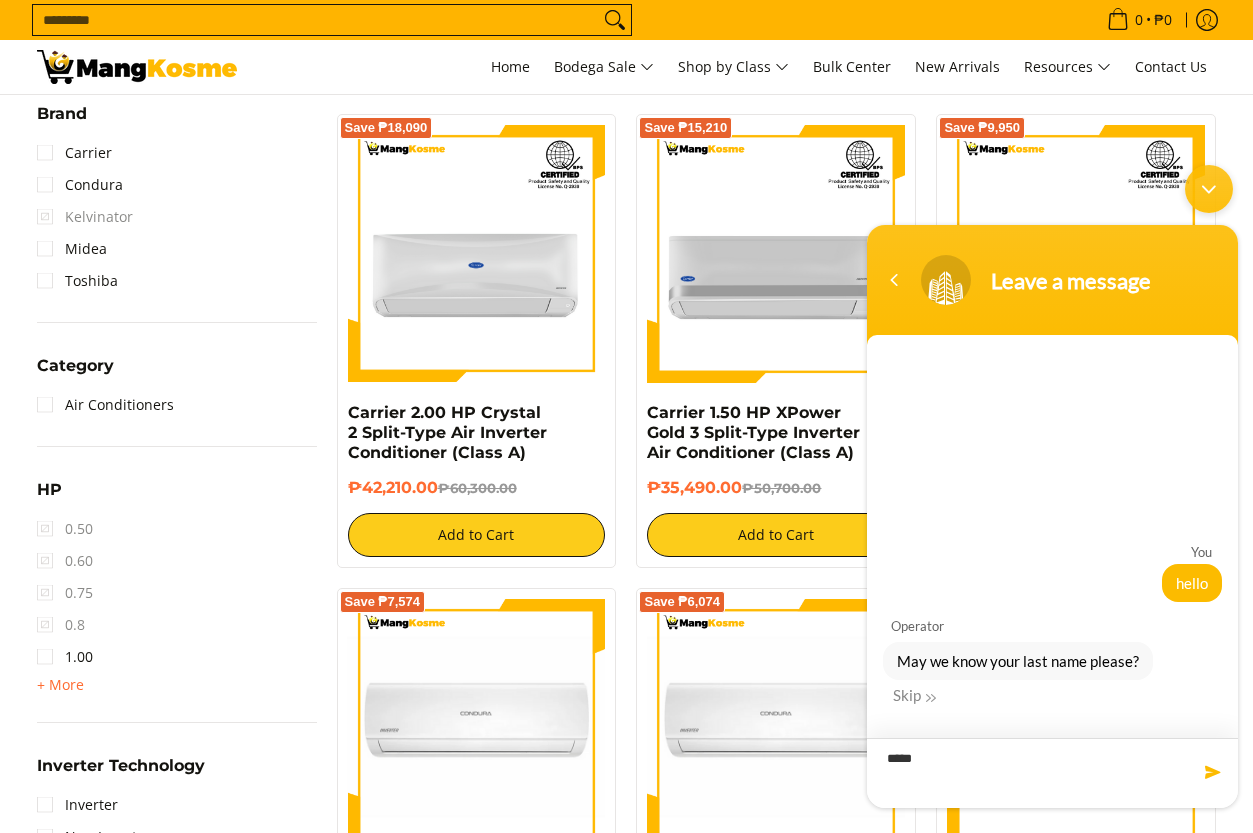 type on "******" 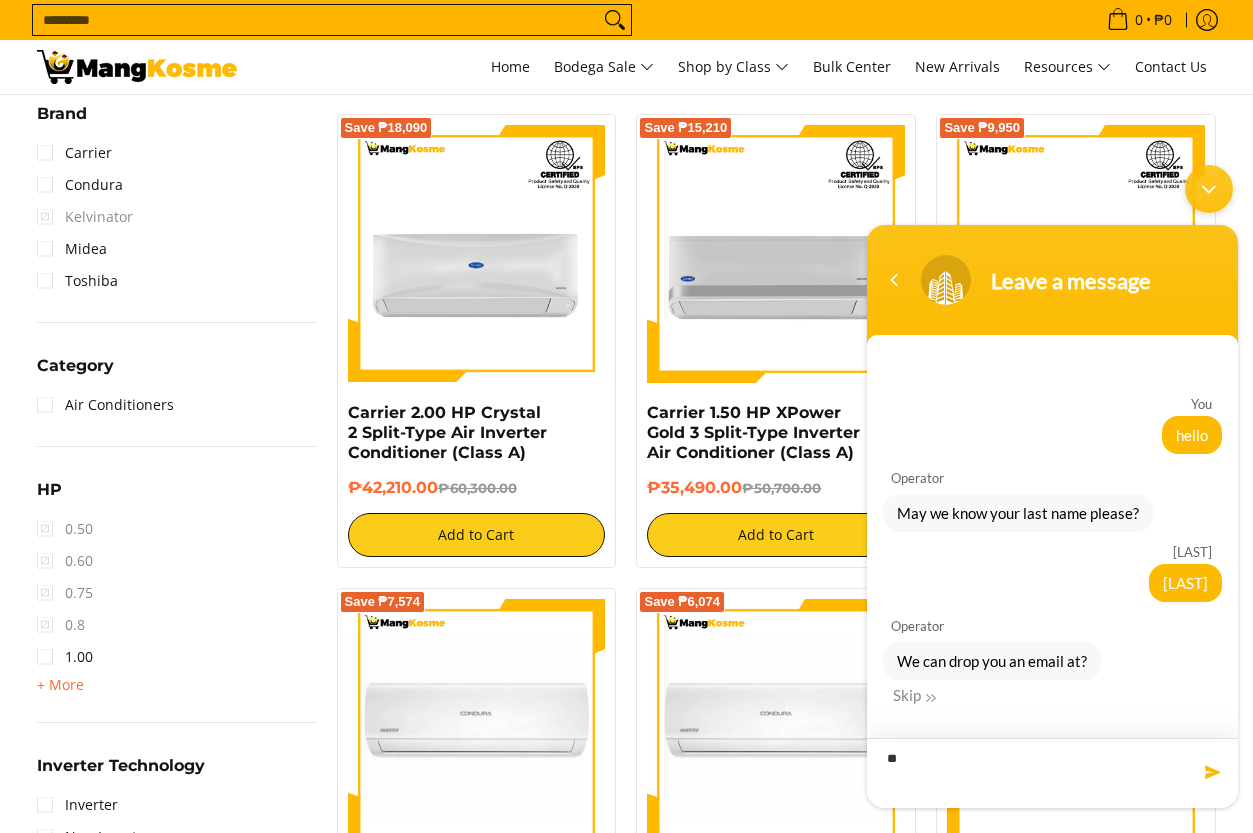 type on "*" 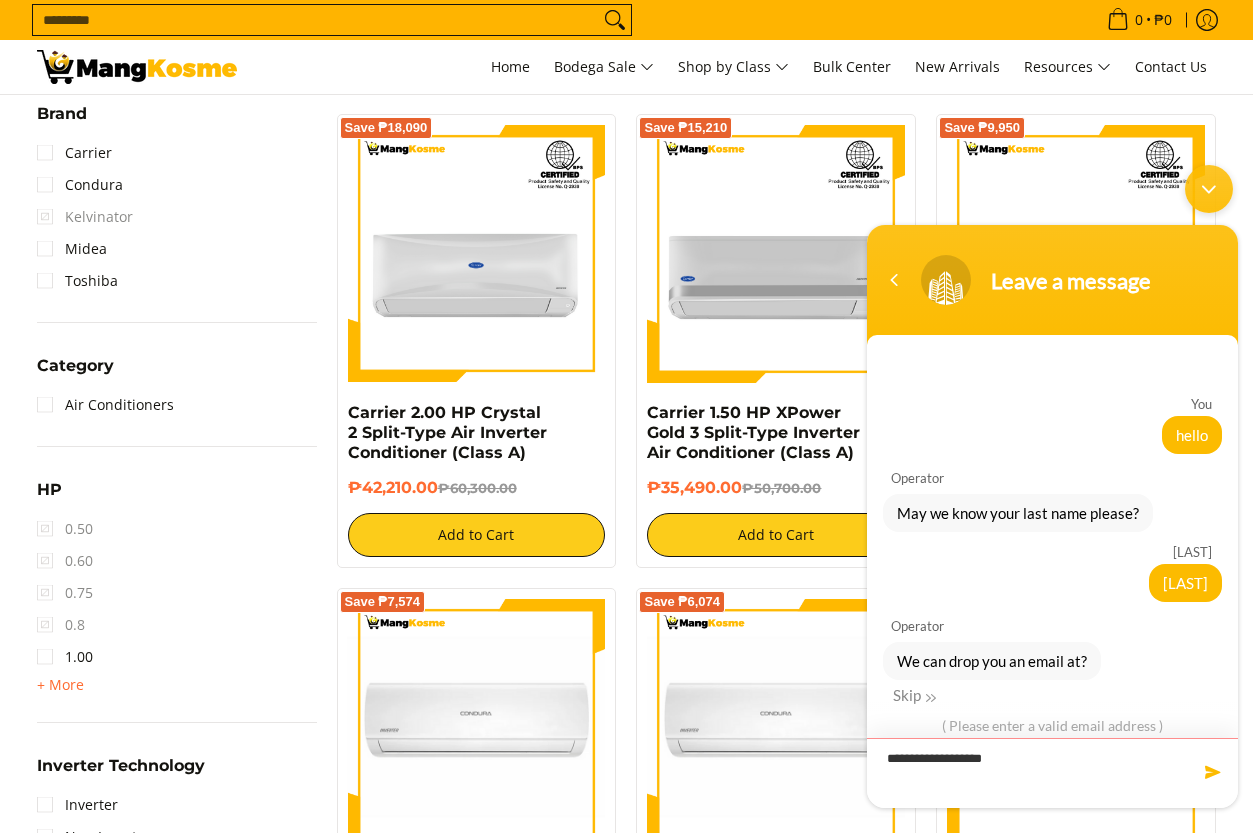 type on "**********" 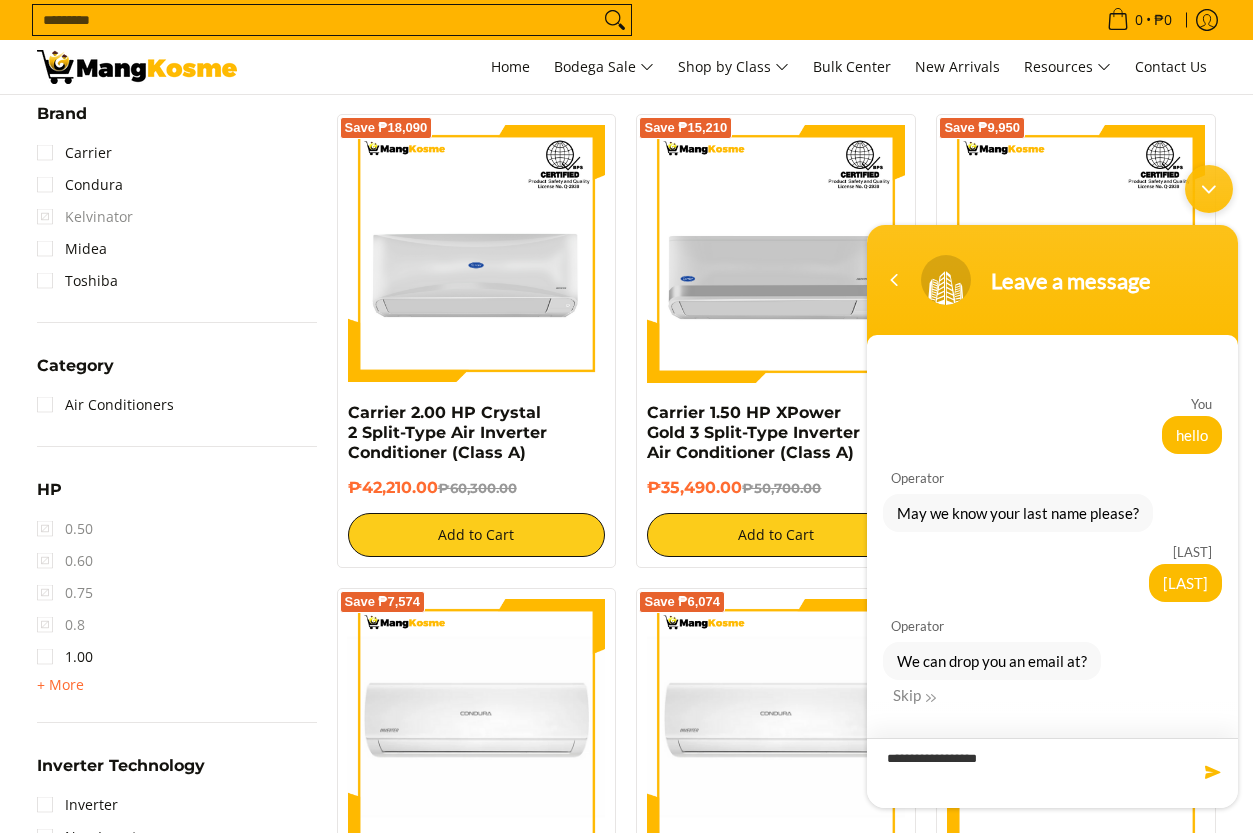 click on "**********" at bounding box center (1052, 773) 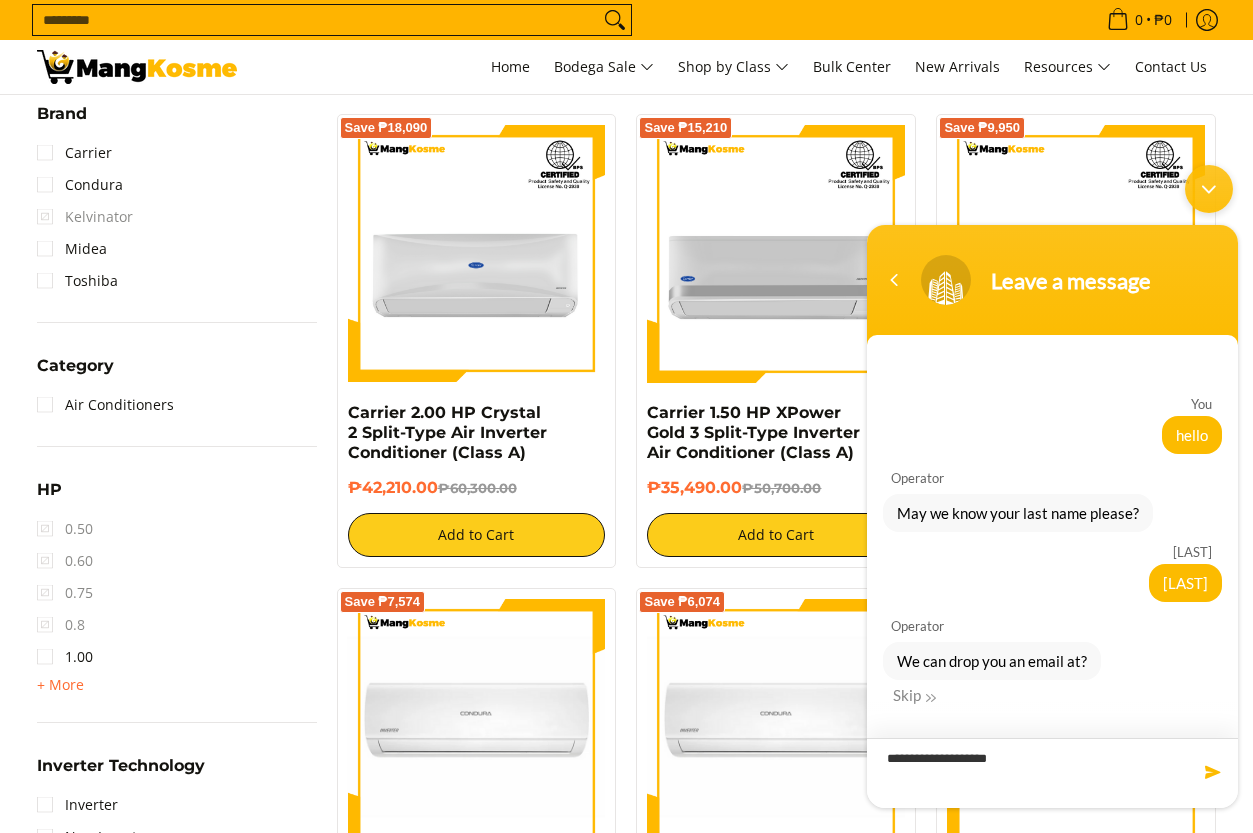 type on "**********" 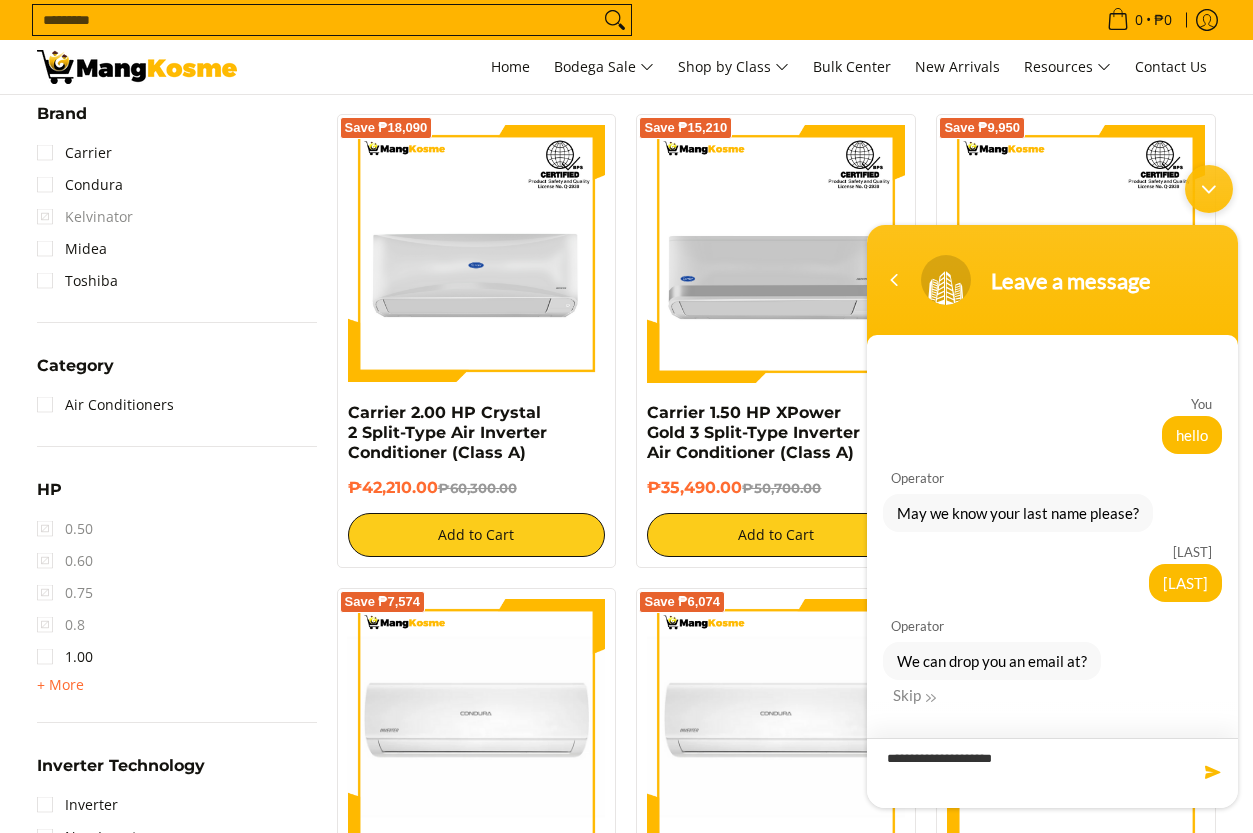 type 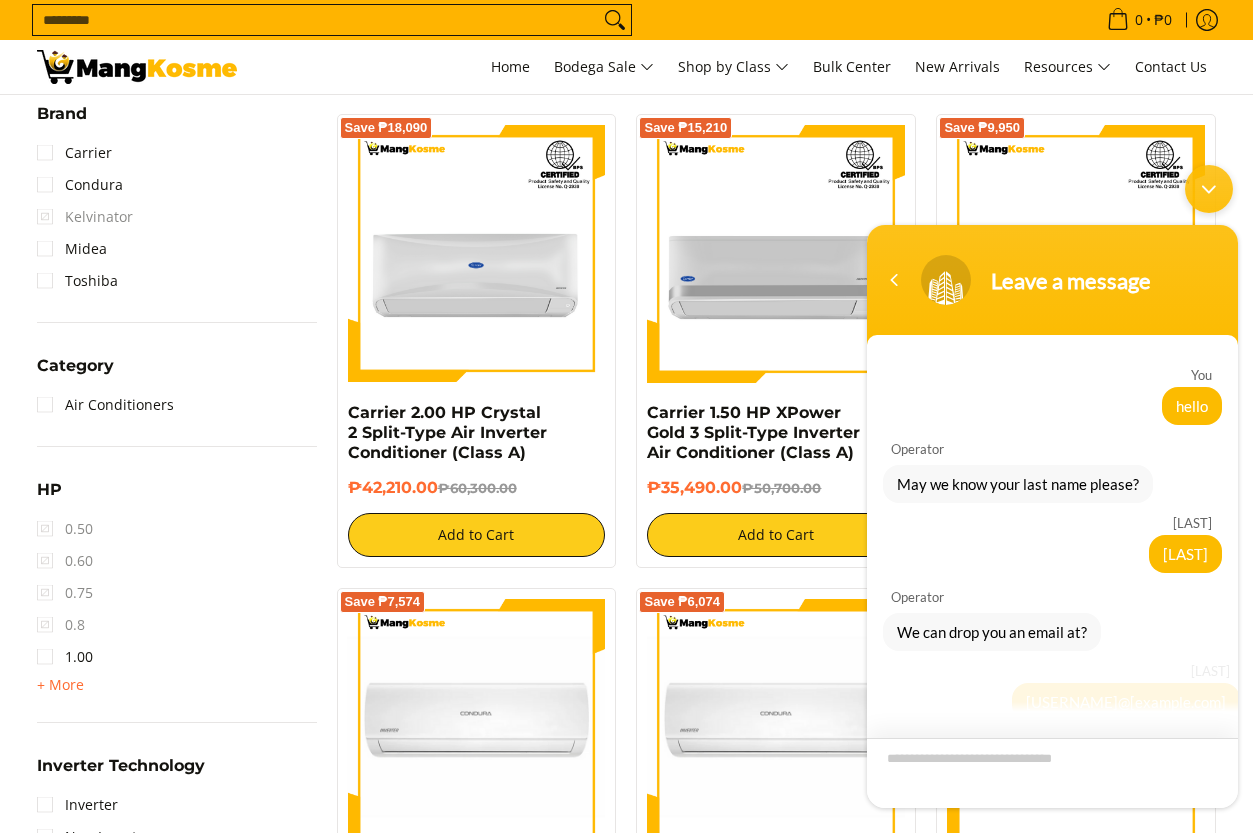 scroll, scrollTop: 17, scrollLeft: 0, axis: vertical 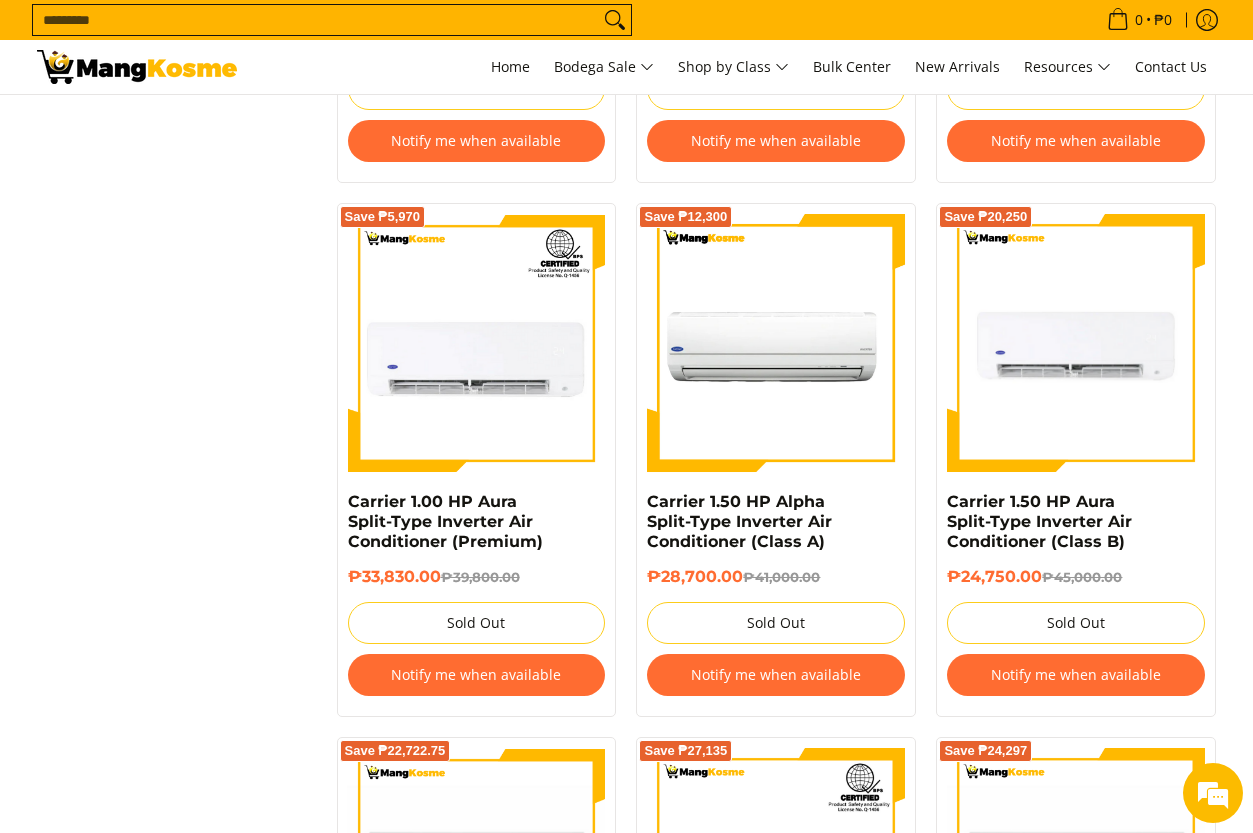 click at bounding box center [776, 343] 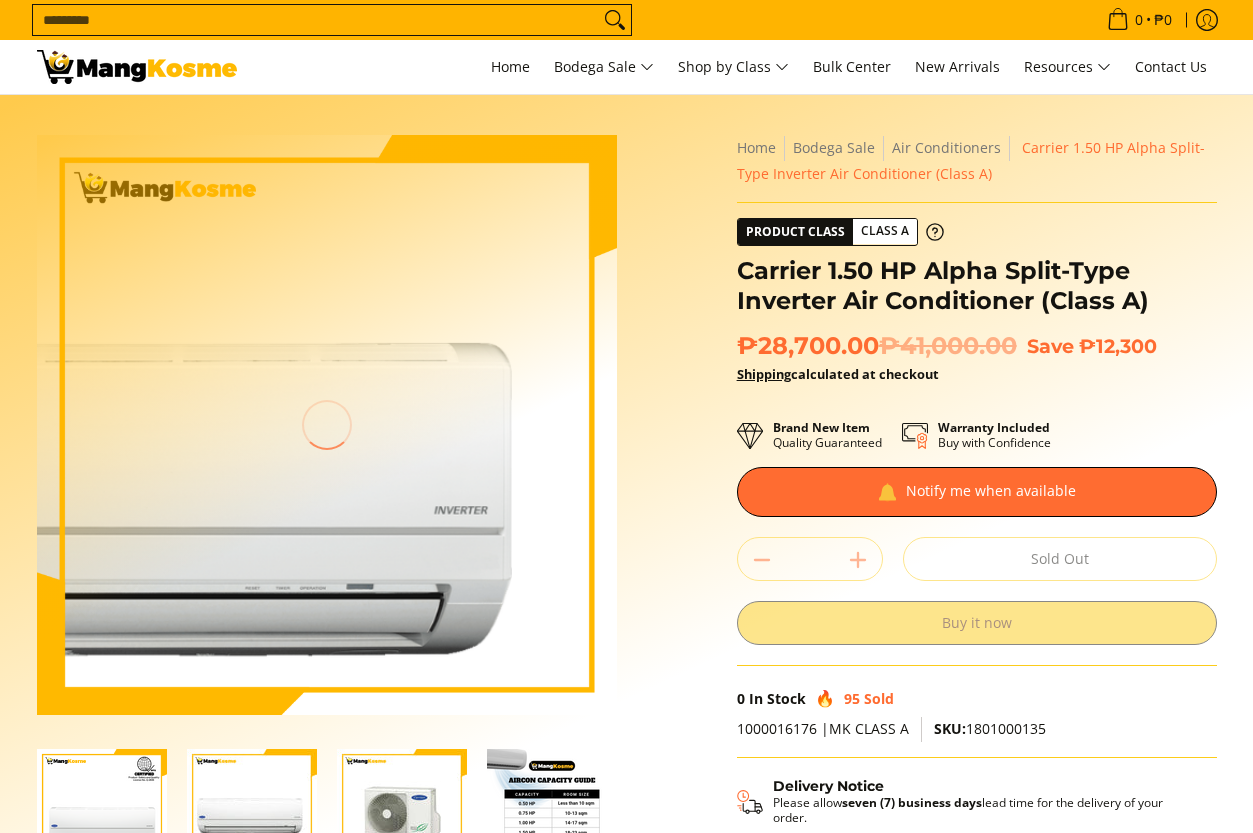 scroll, scrollTop: 0, scrollLeft: 0, axis: both 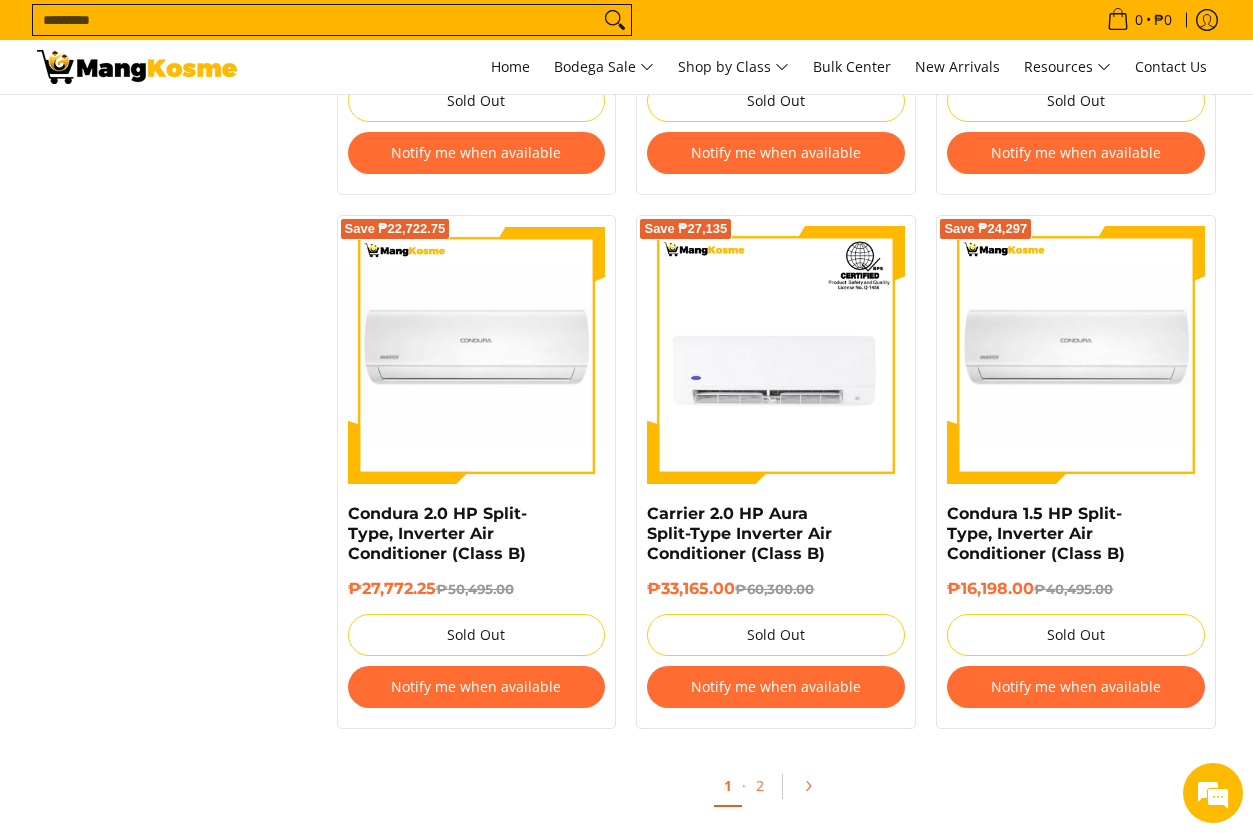 click on "Search..." at bounding box center [316, 20] 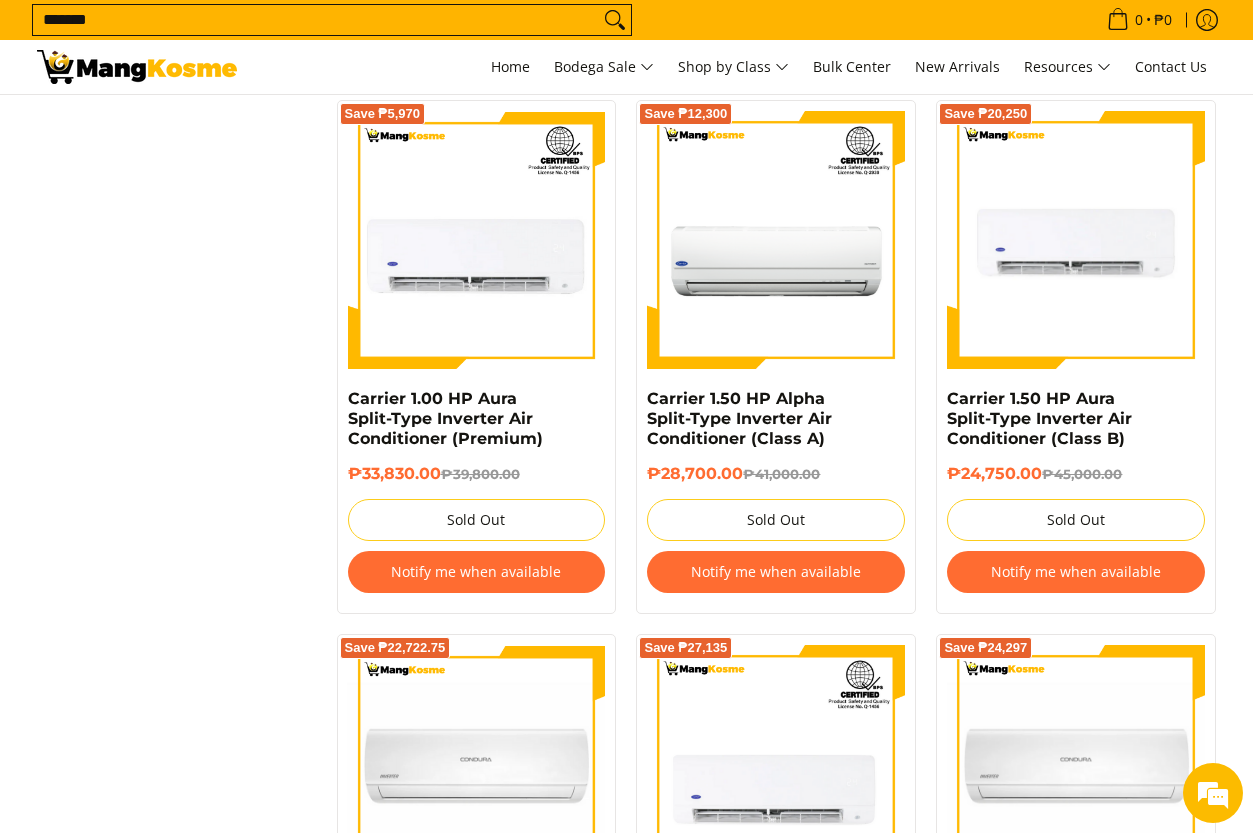 scroll, scrollTop: 3240, scrollLeft: 0, axis: vertical 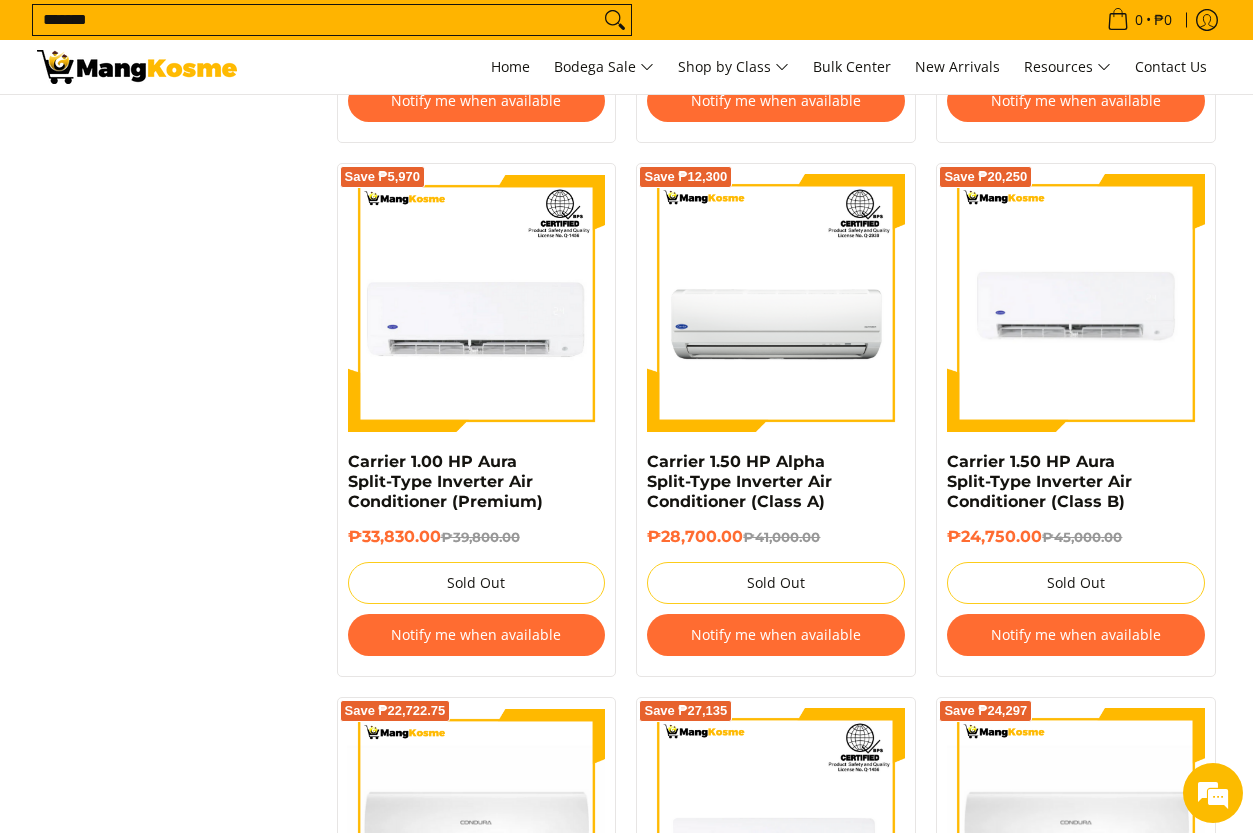type on "*******" 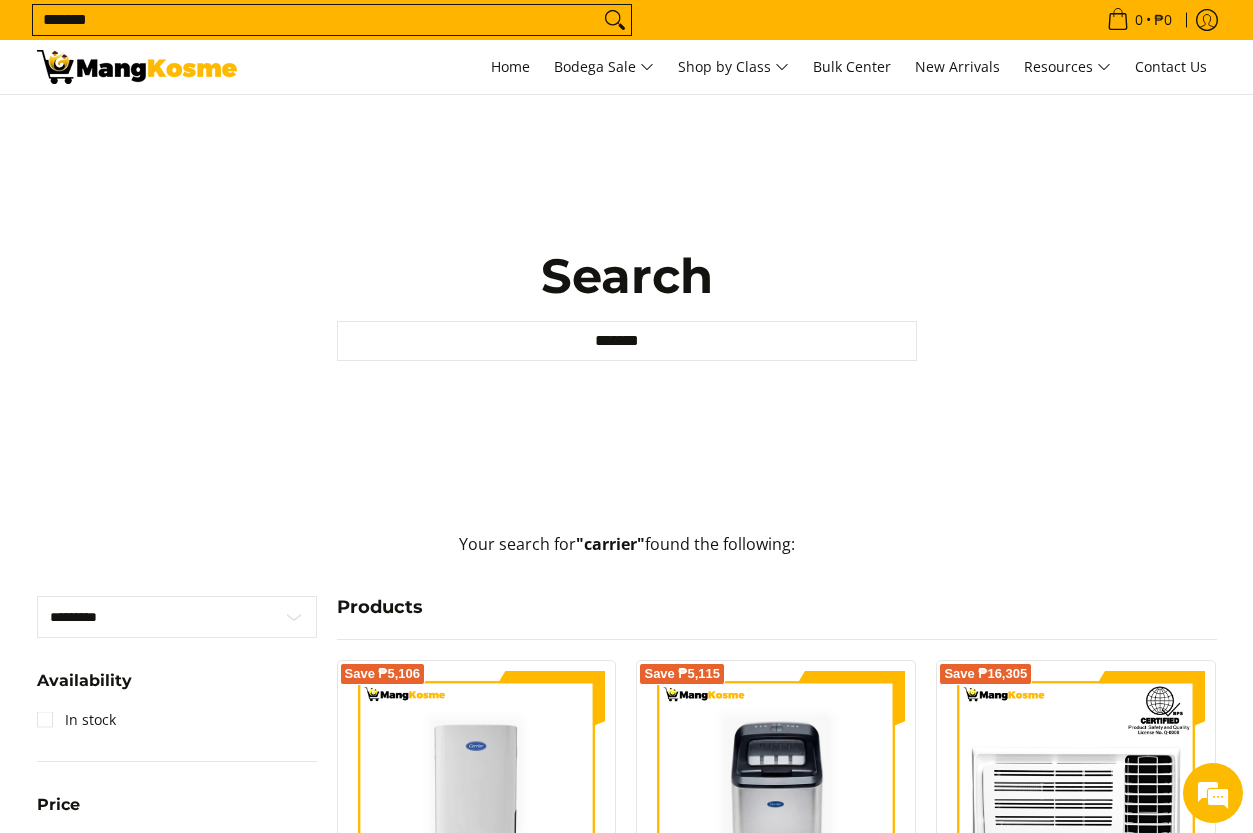 scroll, scrollTop: 0, scrollLeft: 0, axis: both 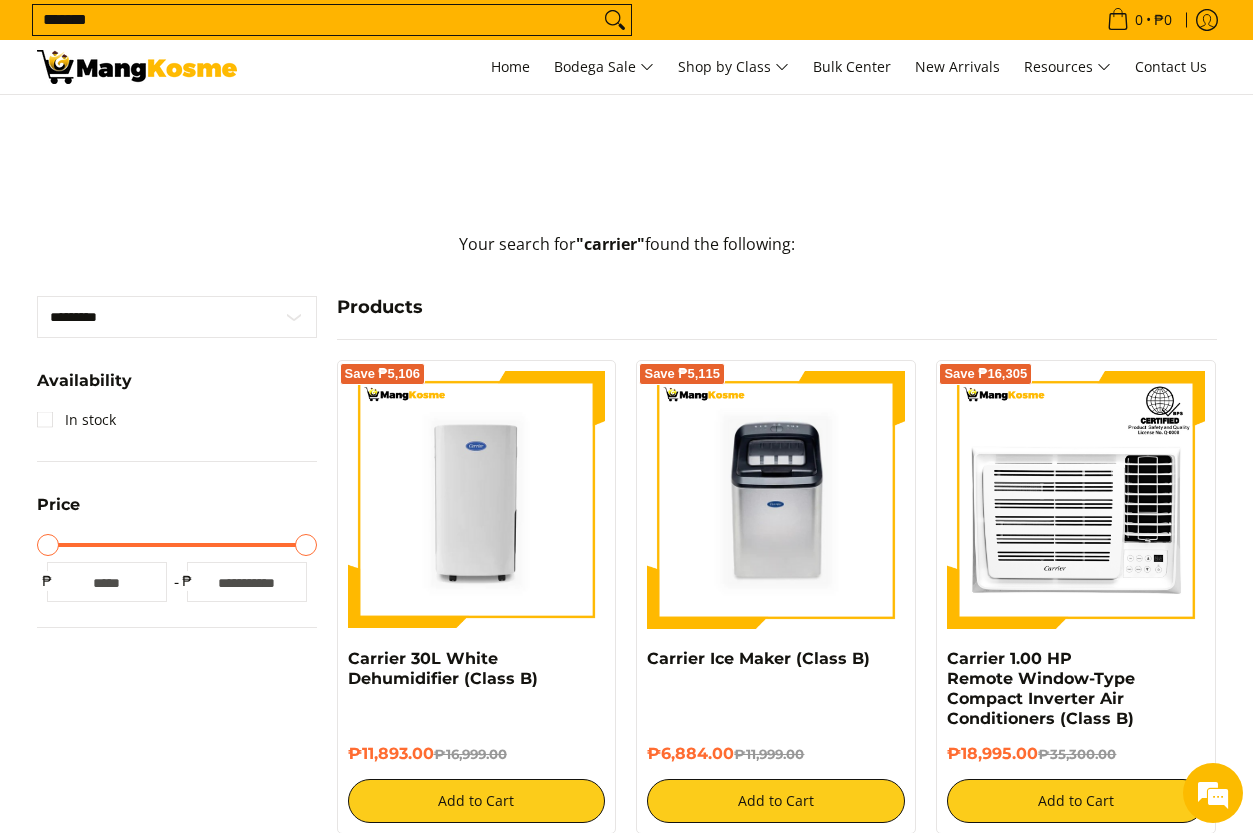 click on "*******" at bounding box center (316, 20) 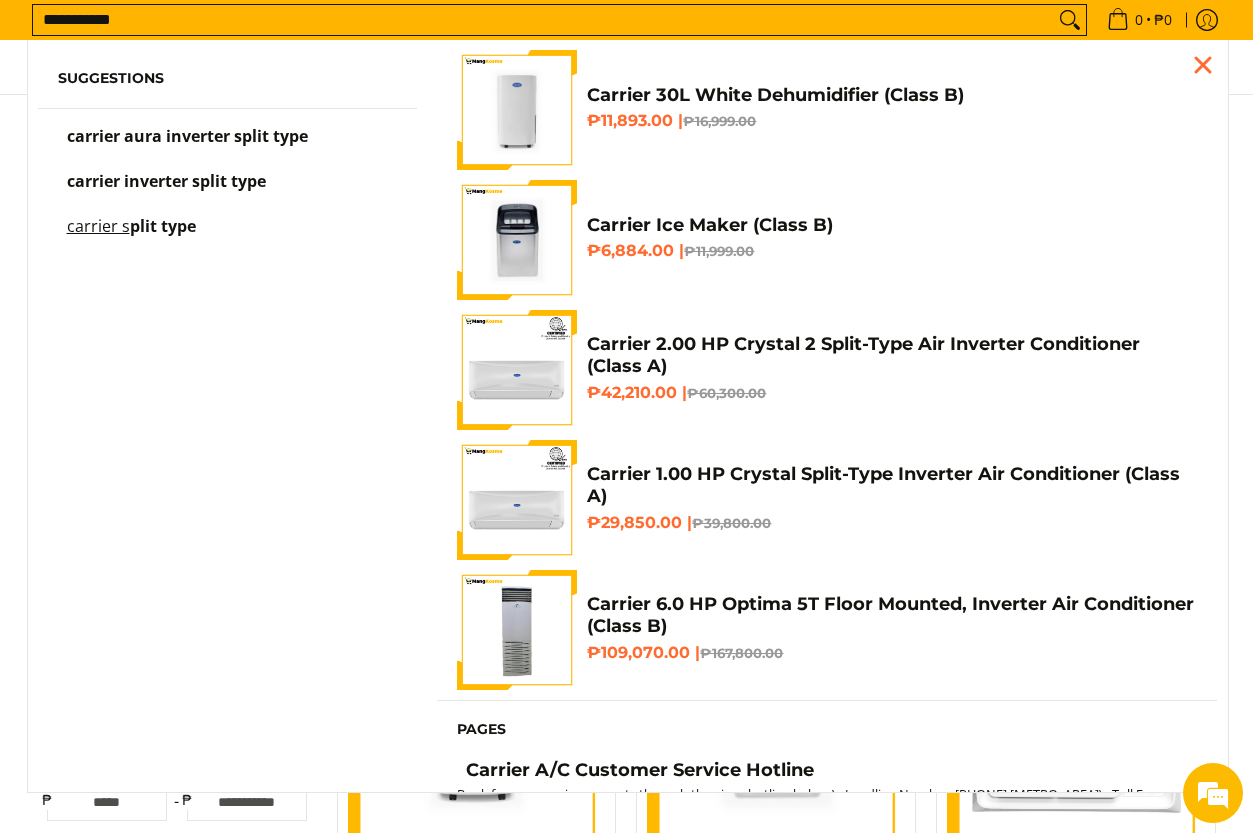 scroll, scrollTop: 0, scrollLeft: 0, axis: both 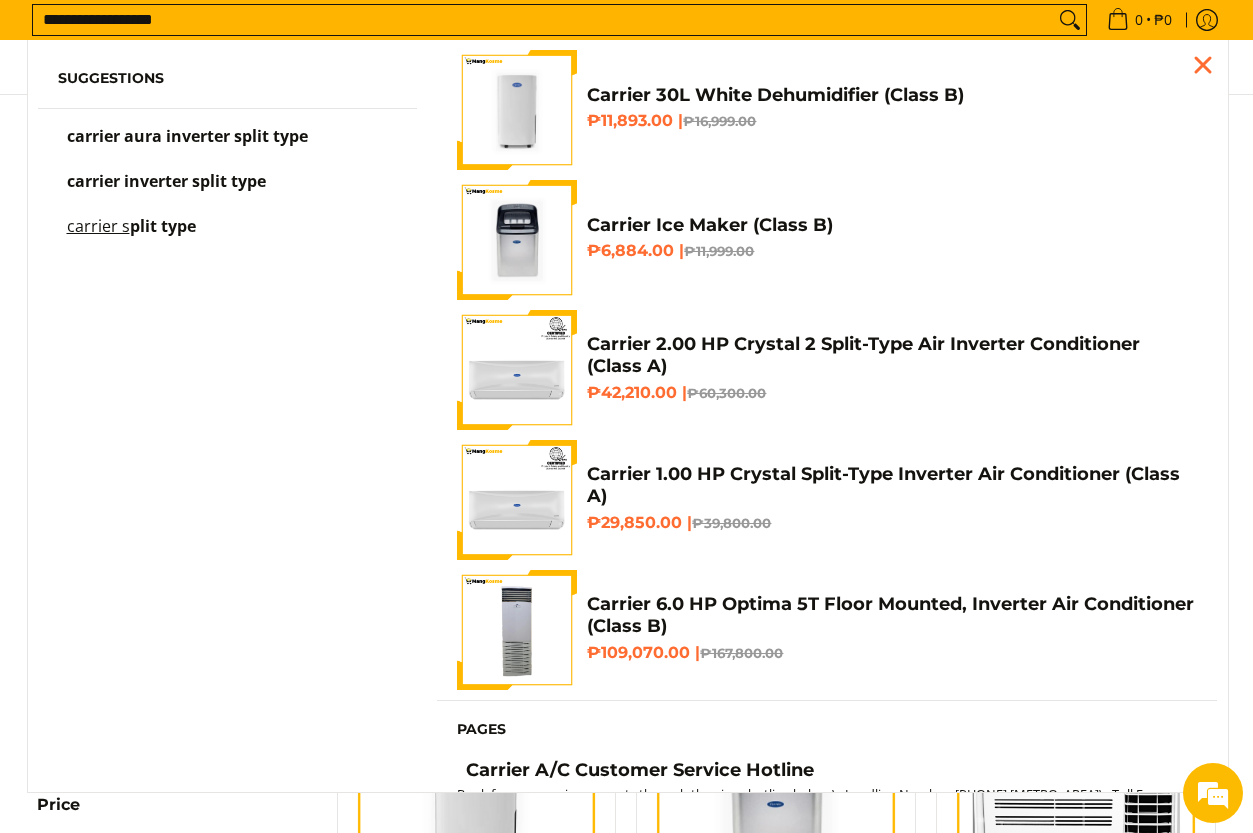 type on "**********" 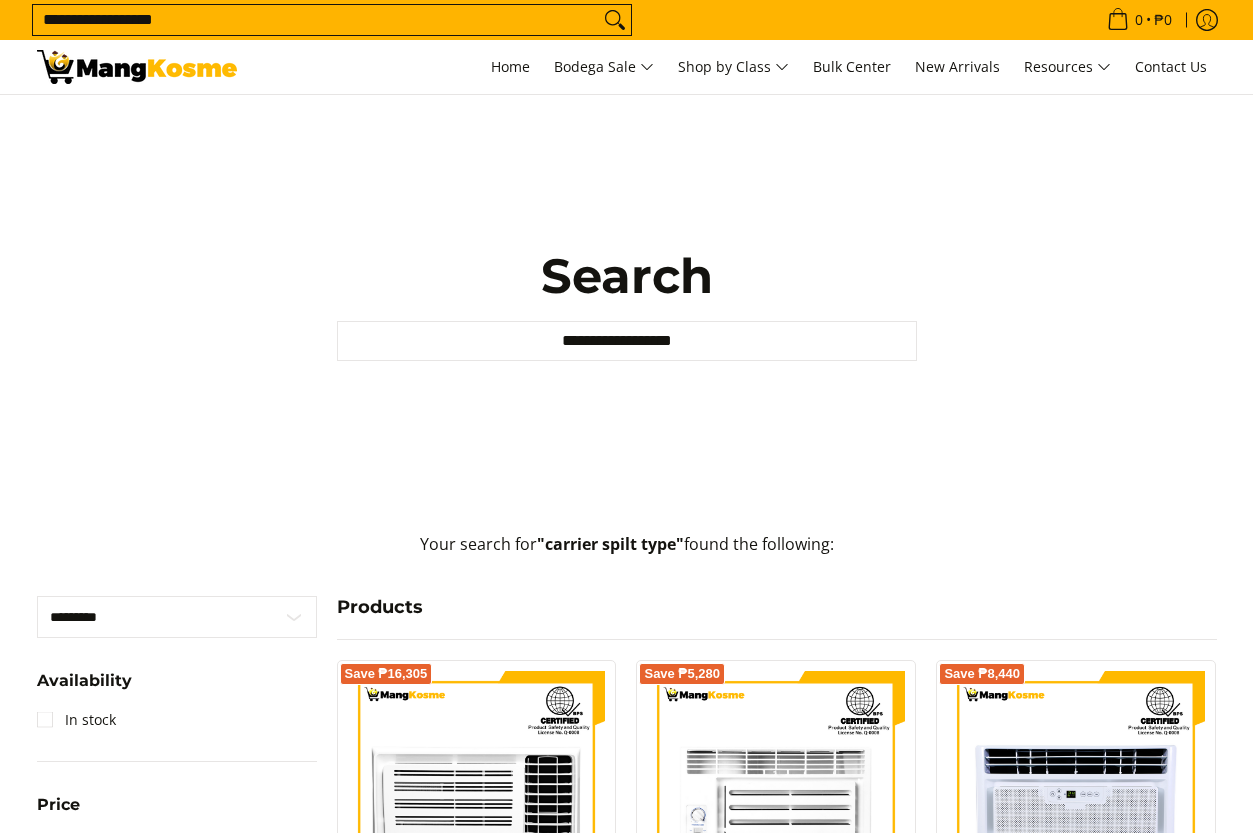 scroll, scrollTop: 0, scrollLeft: 0, axis: both 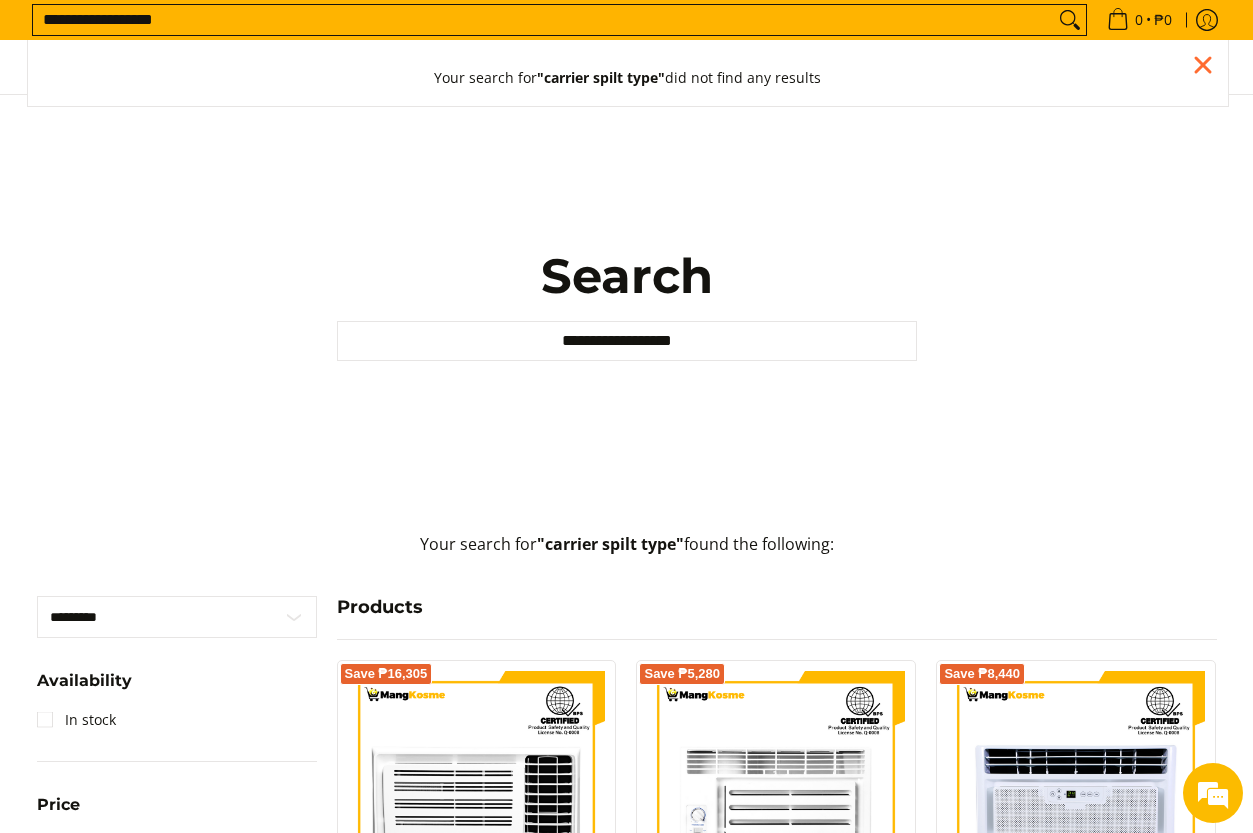 drag, startPoint x: 92, startPoint y: 22, endPoint x: 242, endPoint y: 25, distance: 150.03 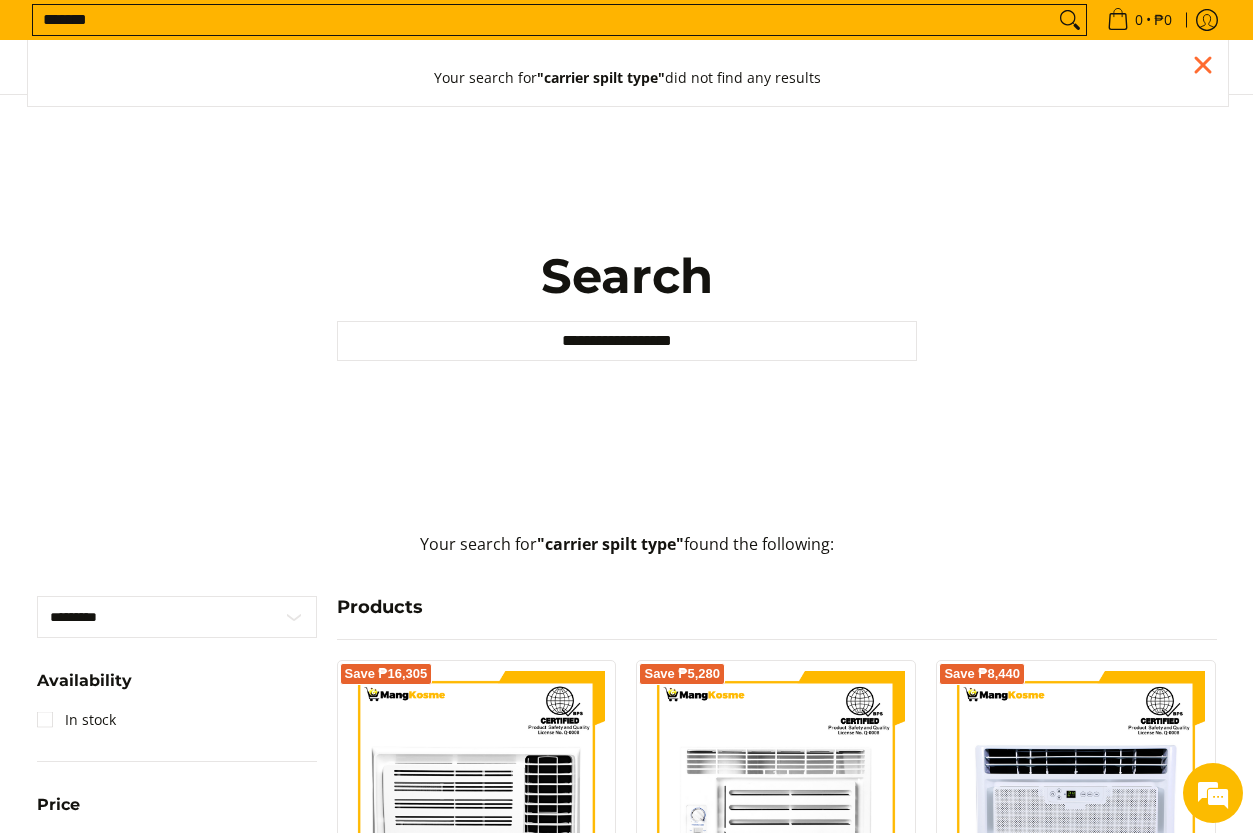 type on "*******" 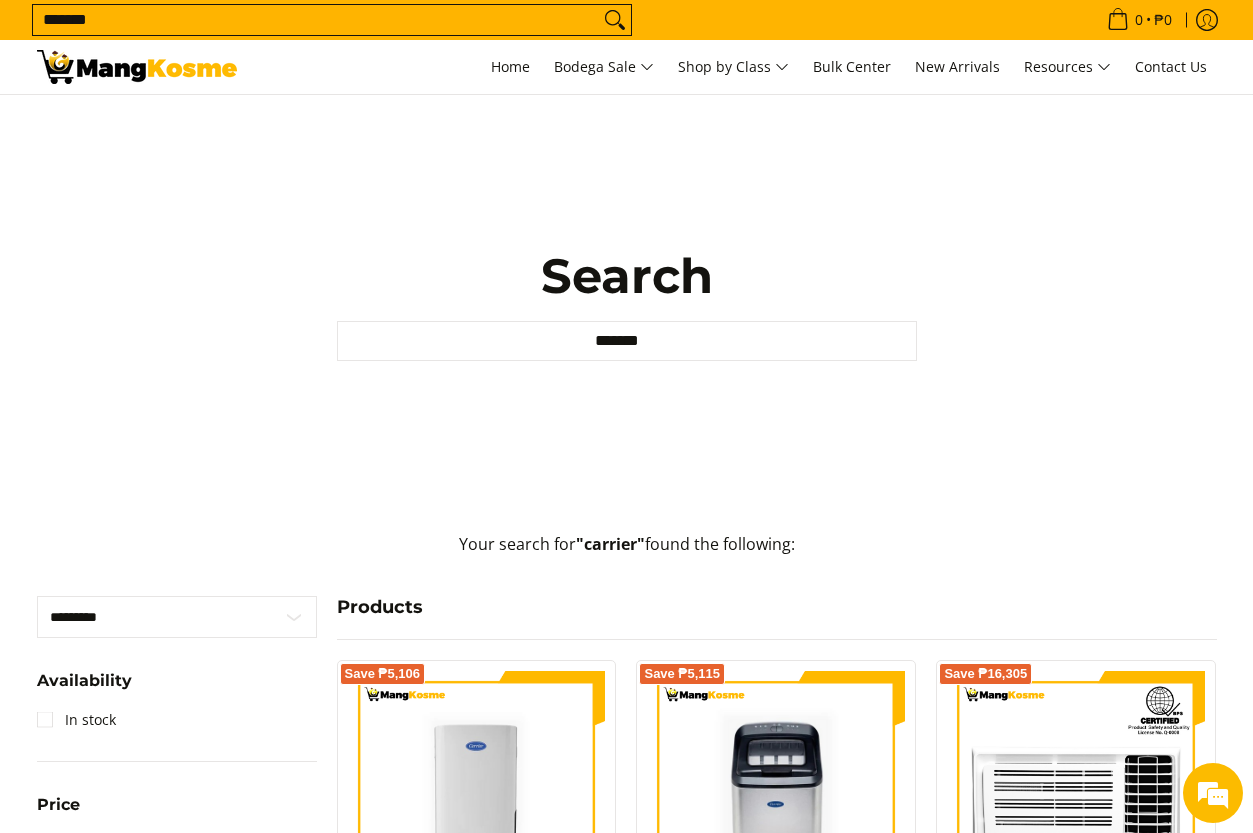 scroll, scrollTop: 0, scrollLeft: 0, axis: both 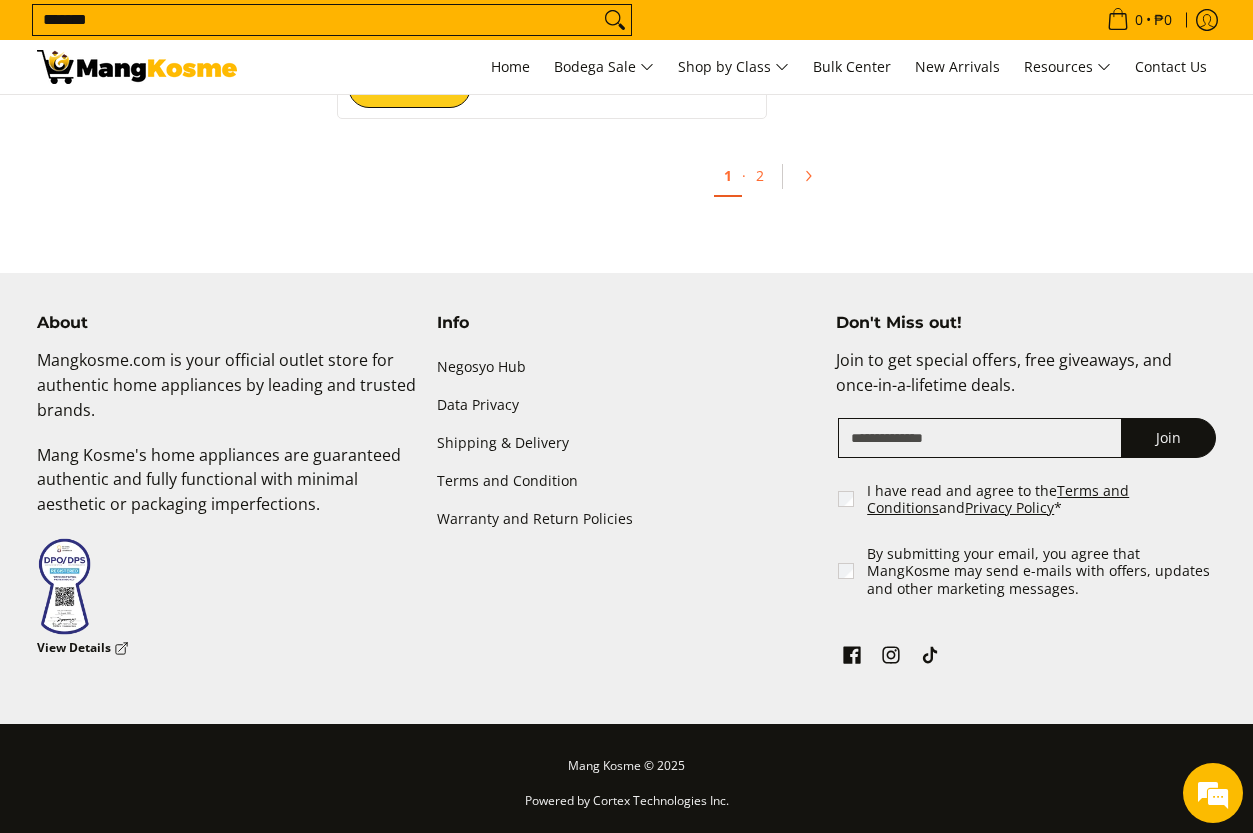 click on "*******" at bounding box center (316, 20) 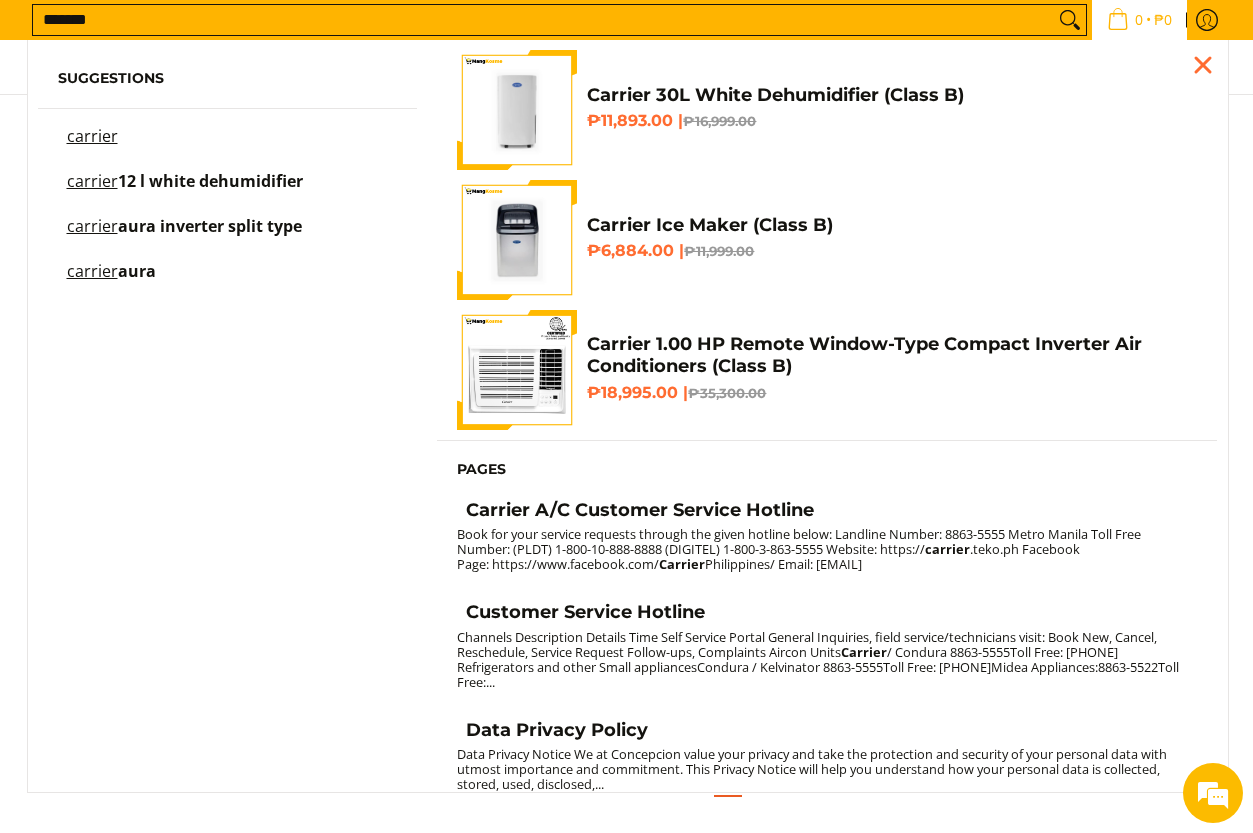 scroll, scrollTop: 4229, scrollLeft: 0, axis: vertical 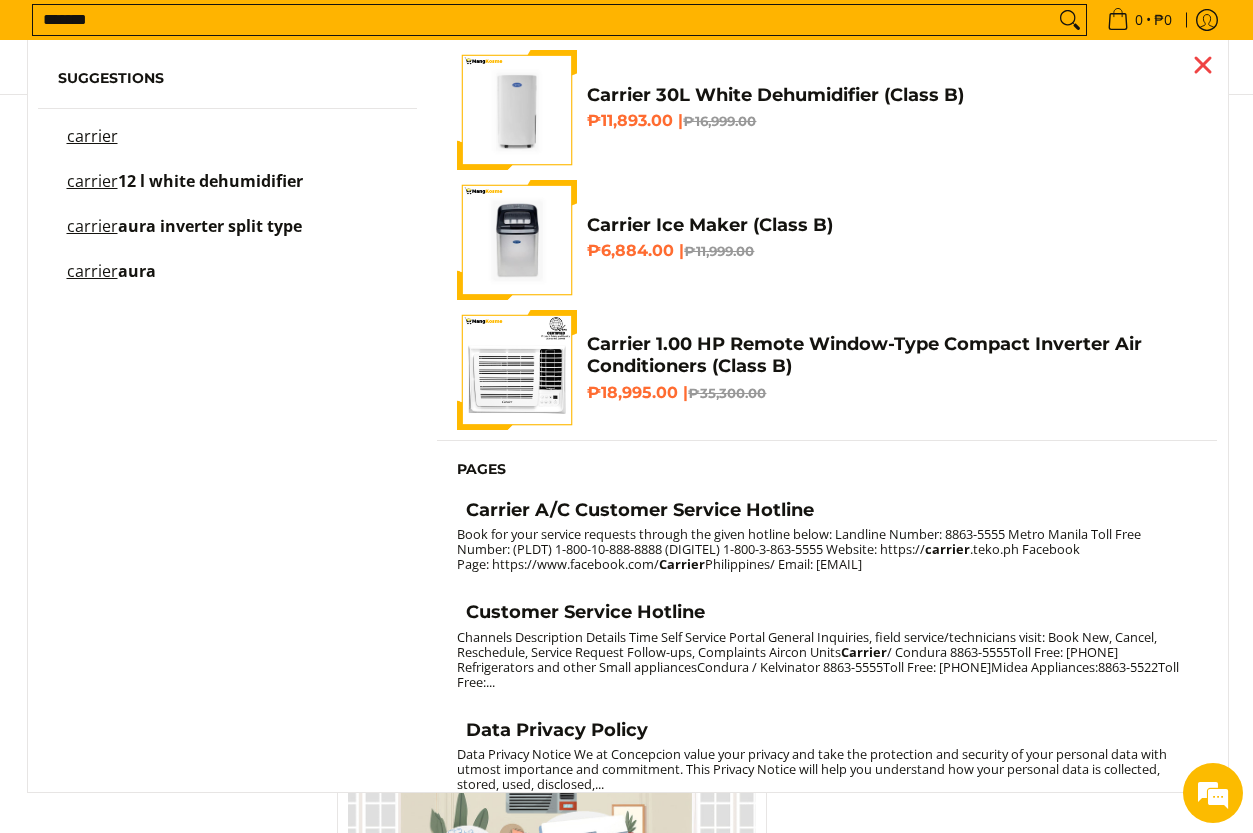 click at bounding box center [1203, 65] 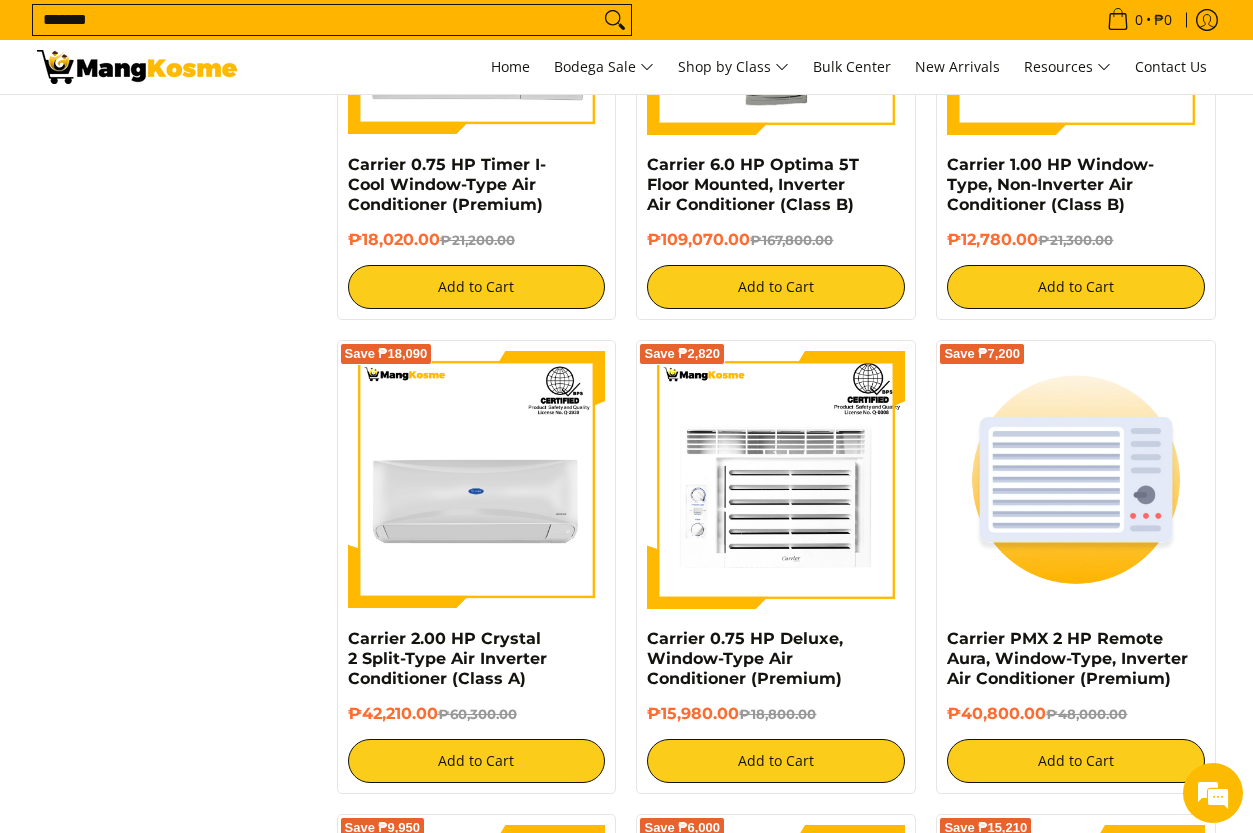 scroll, scrollTop: 2229, scrollLeft: 0, axis: vertical 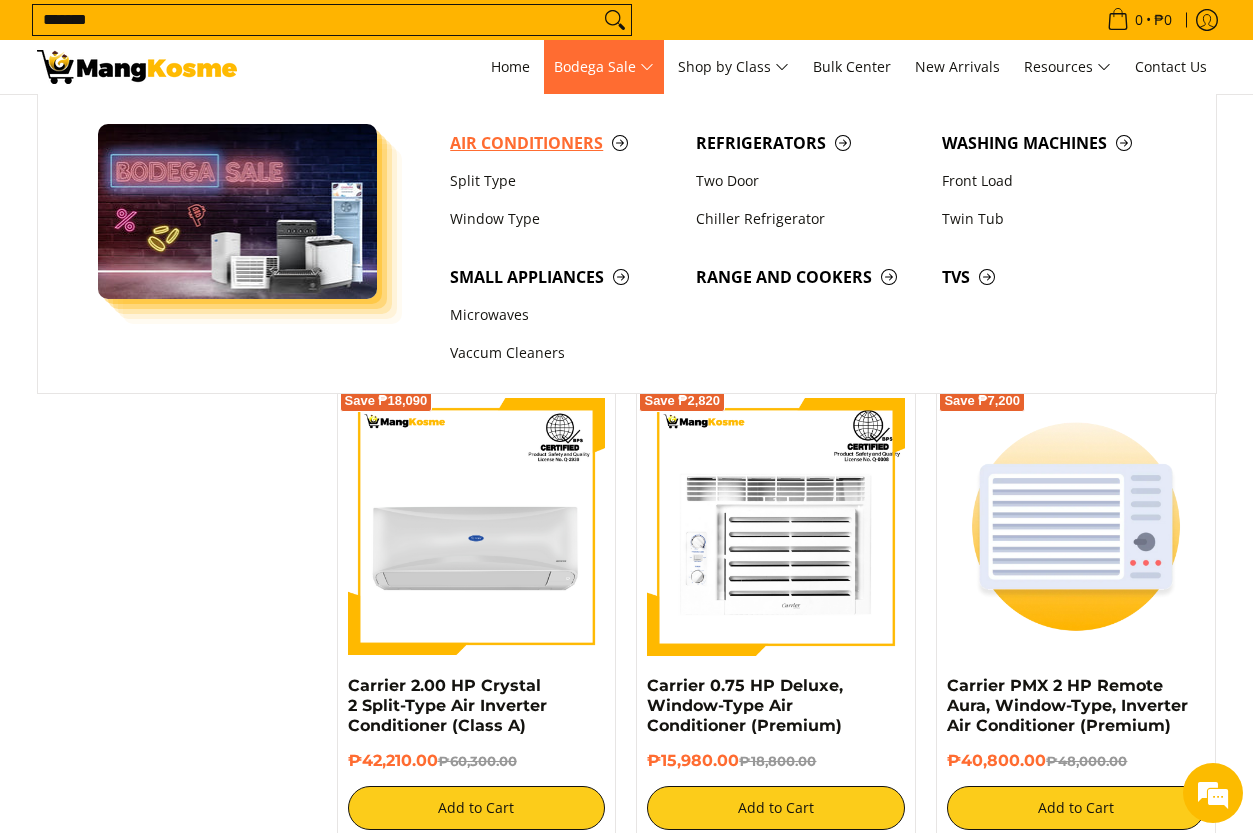 click on "Air Conditioners" at bounding box center (563, 143) 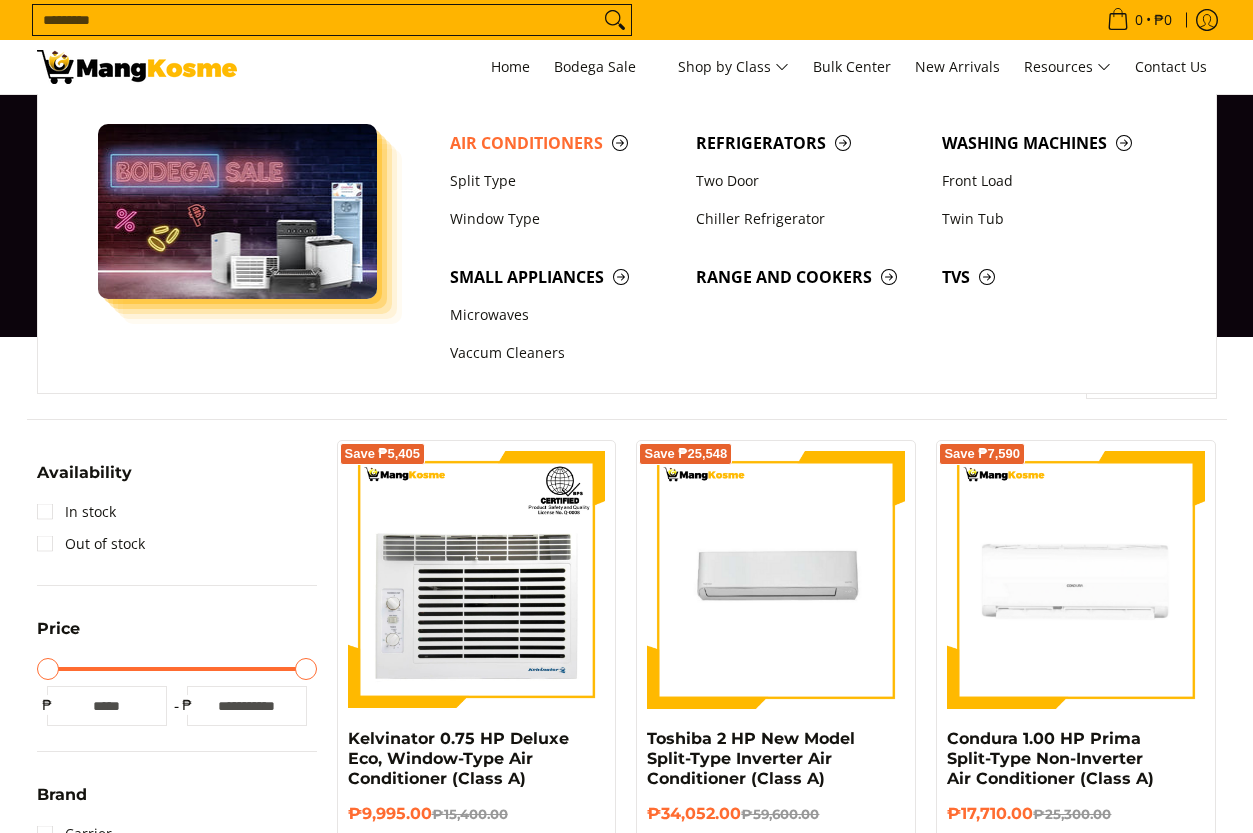 scroll, scrollTop: 0, scrollLeft: 0, axis: both 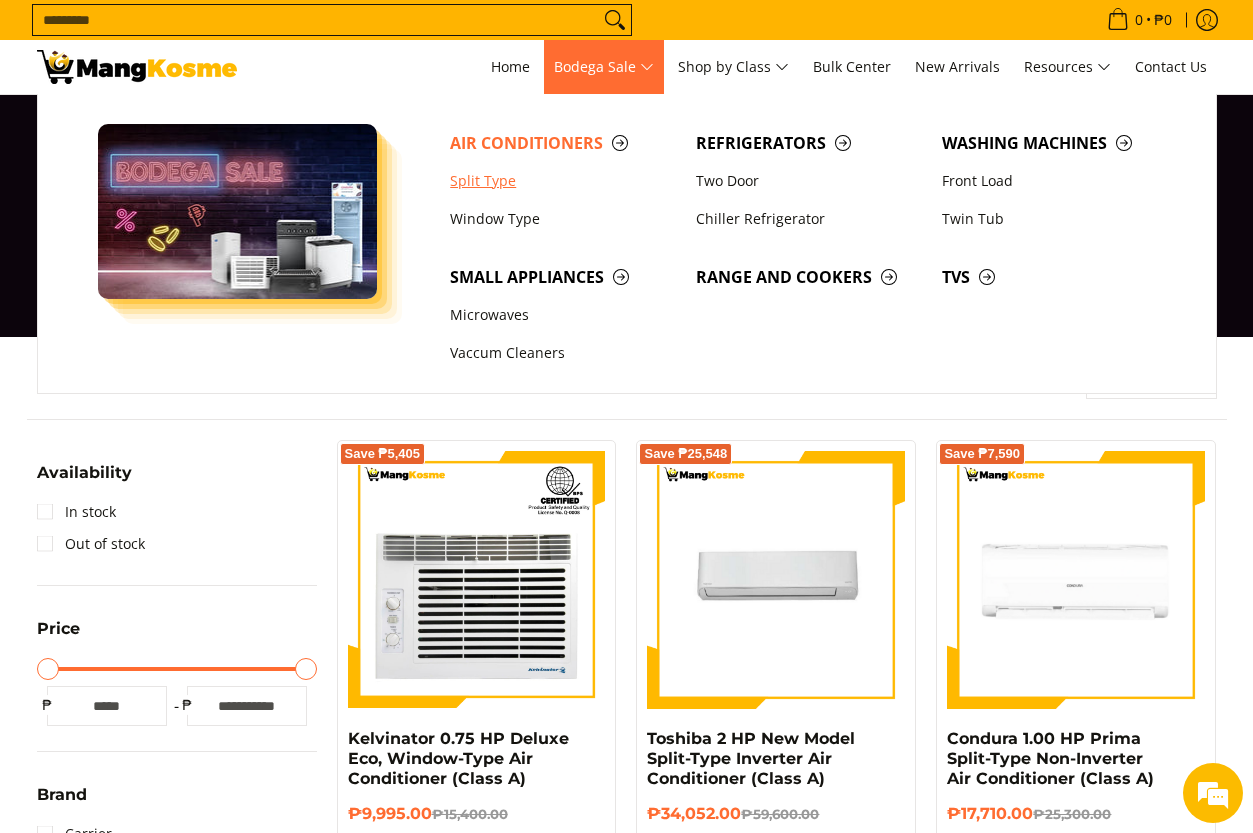 click on "Split Type" at bounding box center (563, 181) 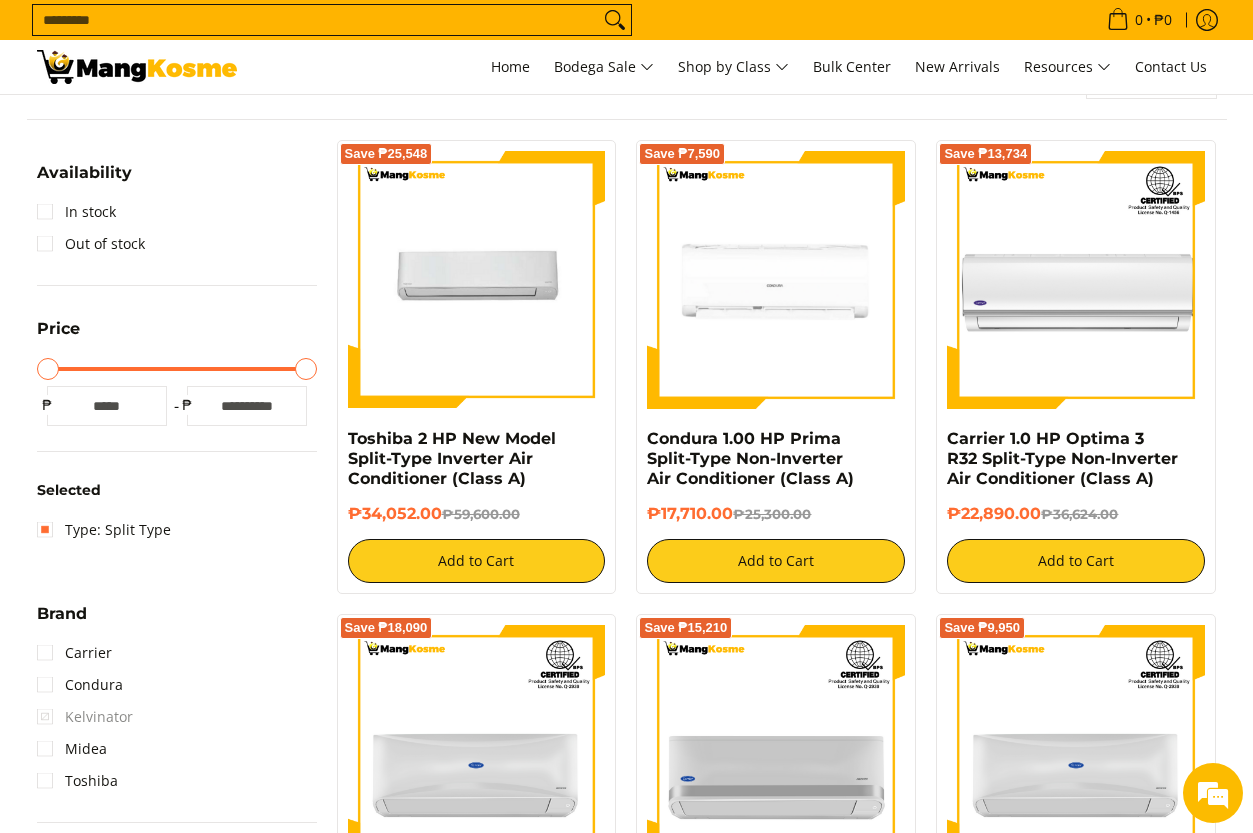 scroll, scrollTop: 300, scrollLeft: 0, axis: vertical 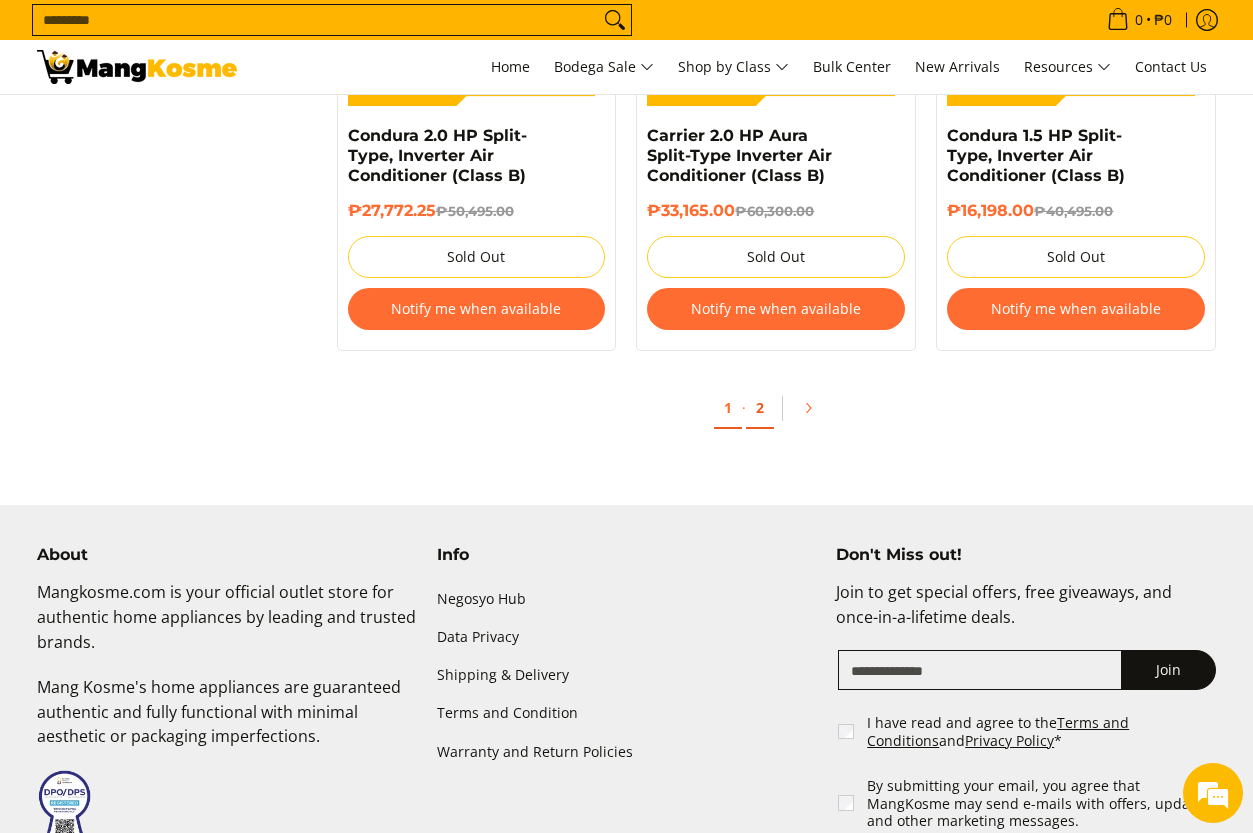 click on "2" at bounding box center [760, 408] 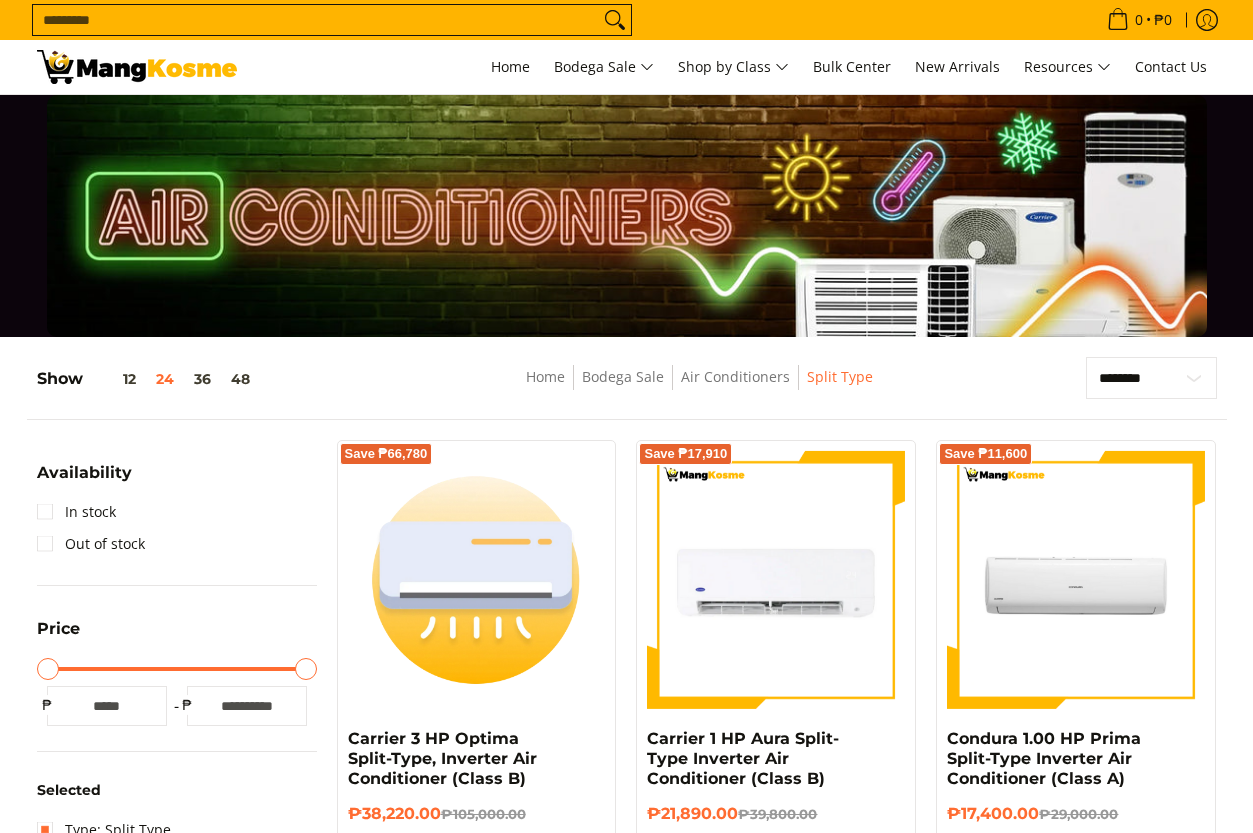 scroll, scrollTop: 0, scrollLeft: 0, axis: both 